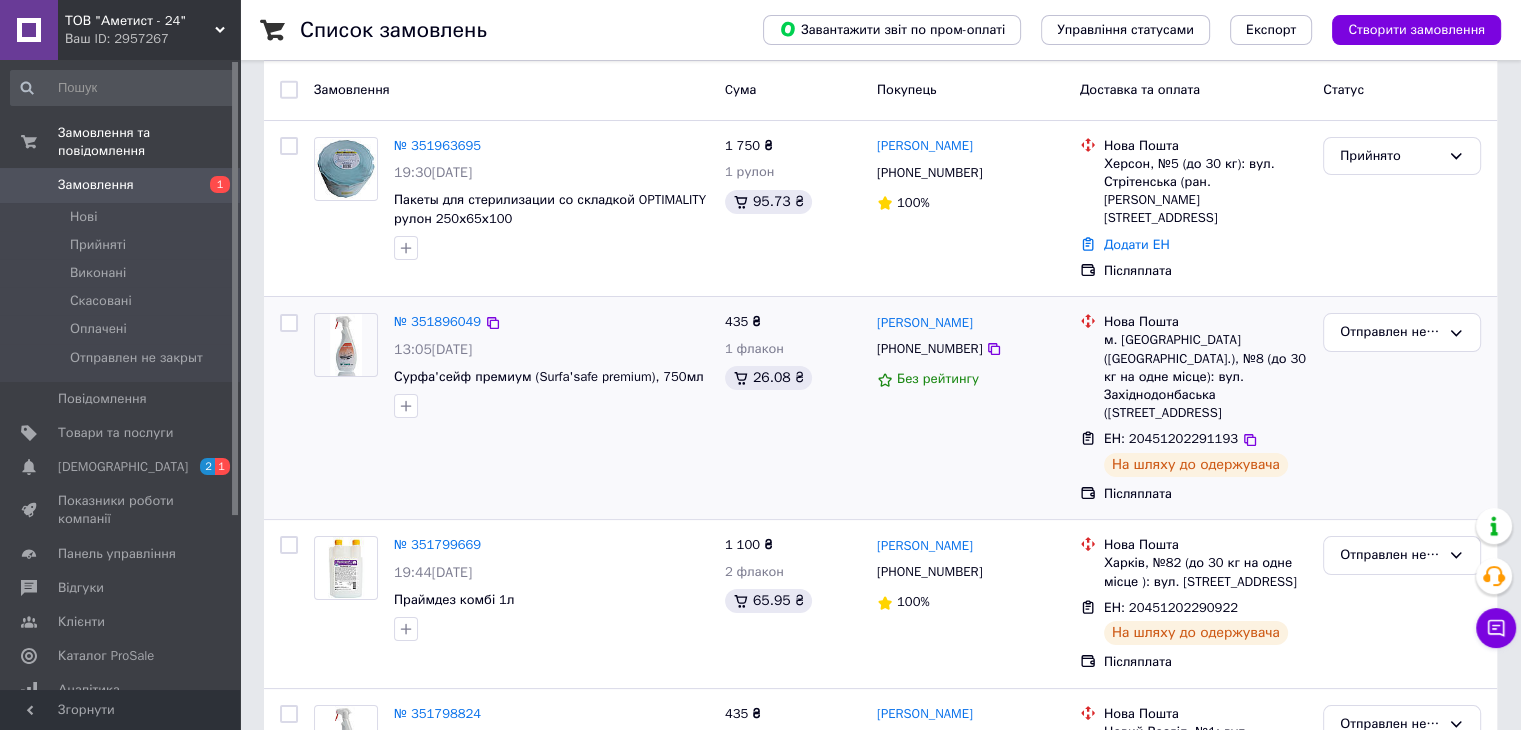 scroll, scrollTop: 0, scrollLeft: 0, axis: both 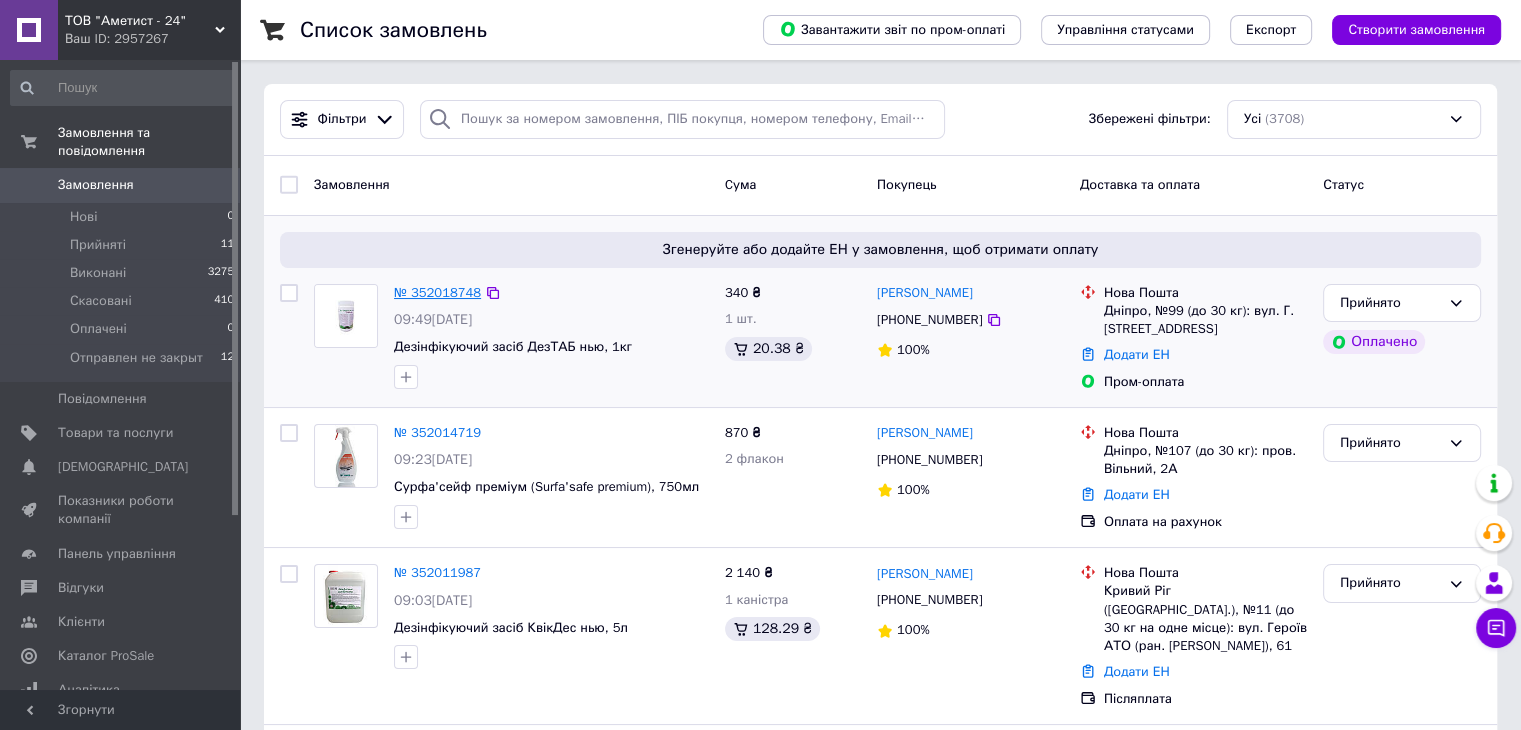 click on "№ 352018748" at bounding box center (437, 292) 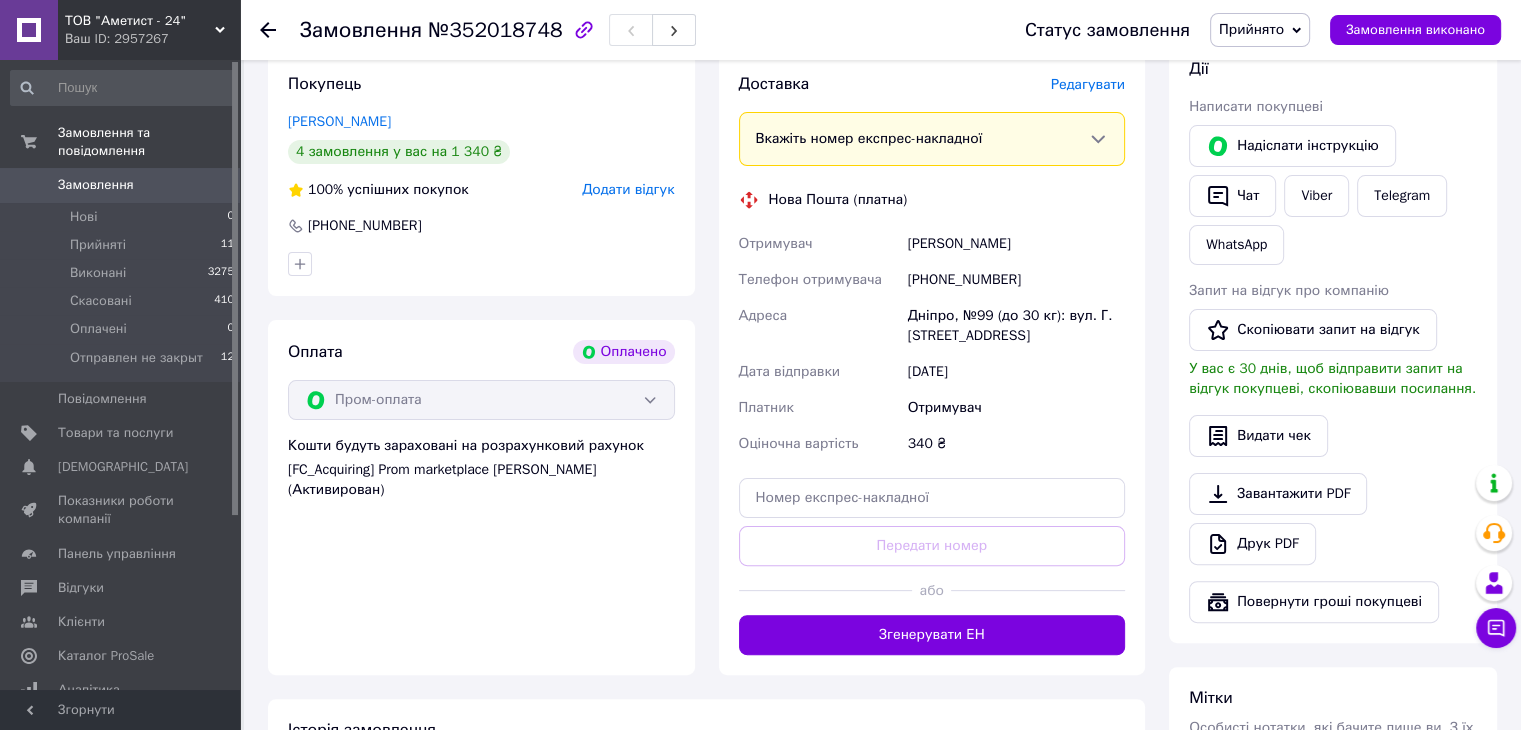 scroll, scrollTop: 400, scrollLeft: 0, axis: vertical 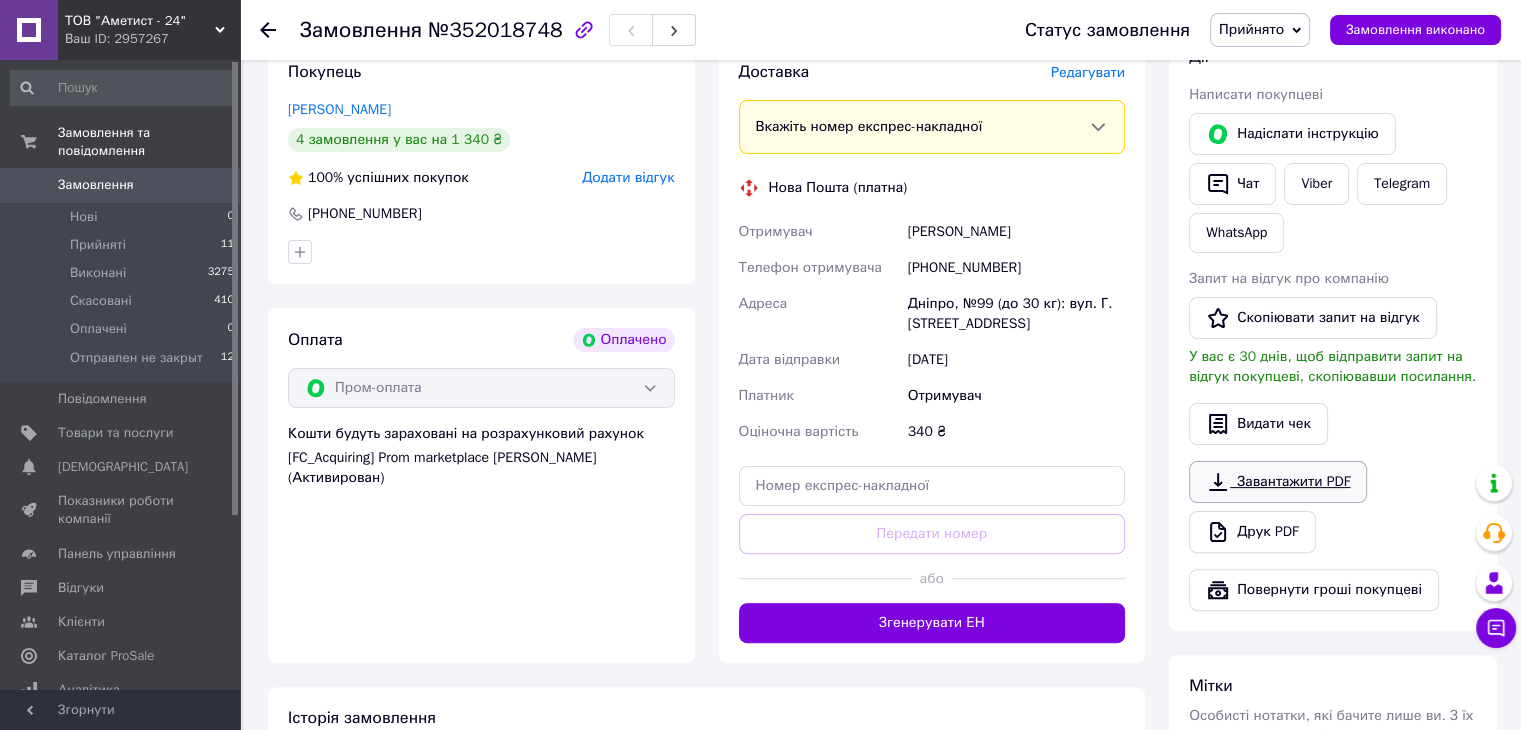 click on "Завантажити PDF" at bounding box center (1278, 482) 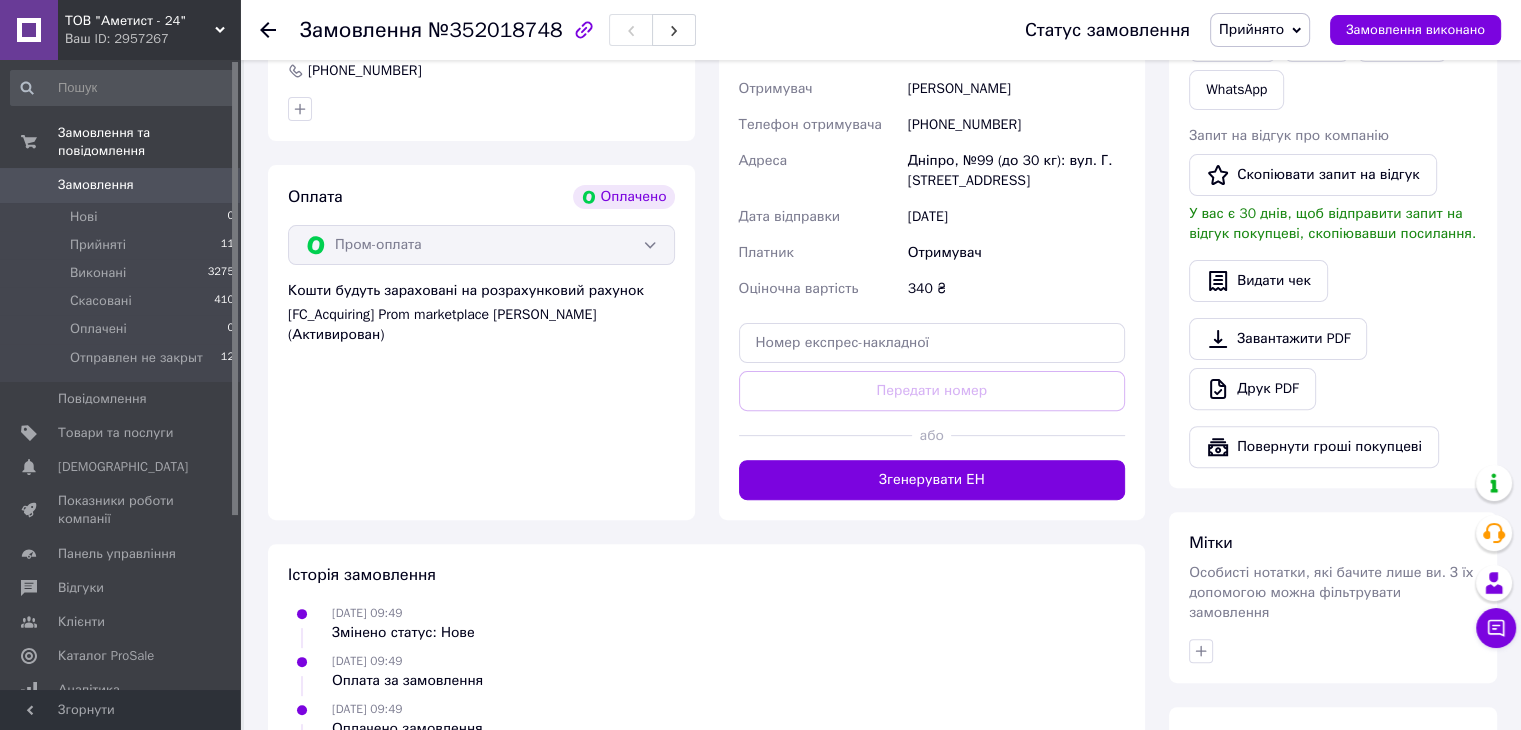 scroll, scrollTop: 500, scrollLeft: 0, axis: vertical 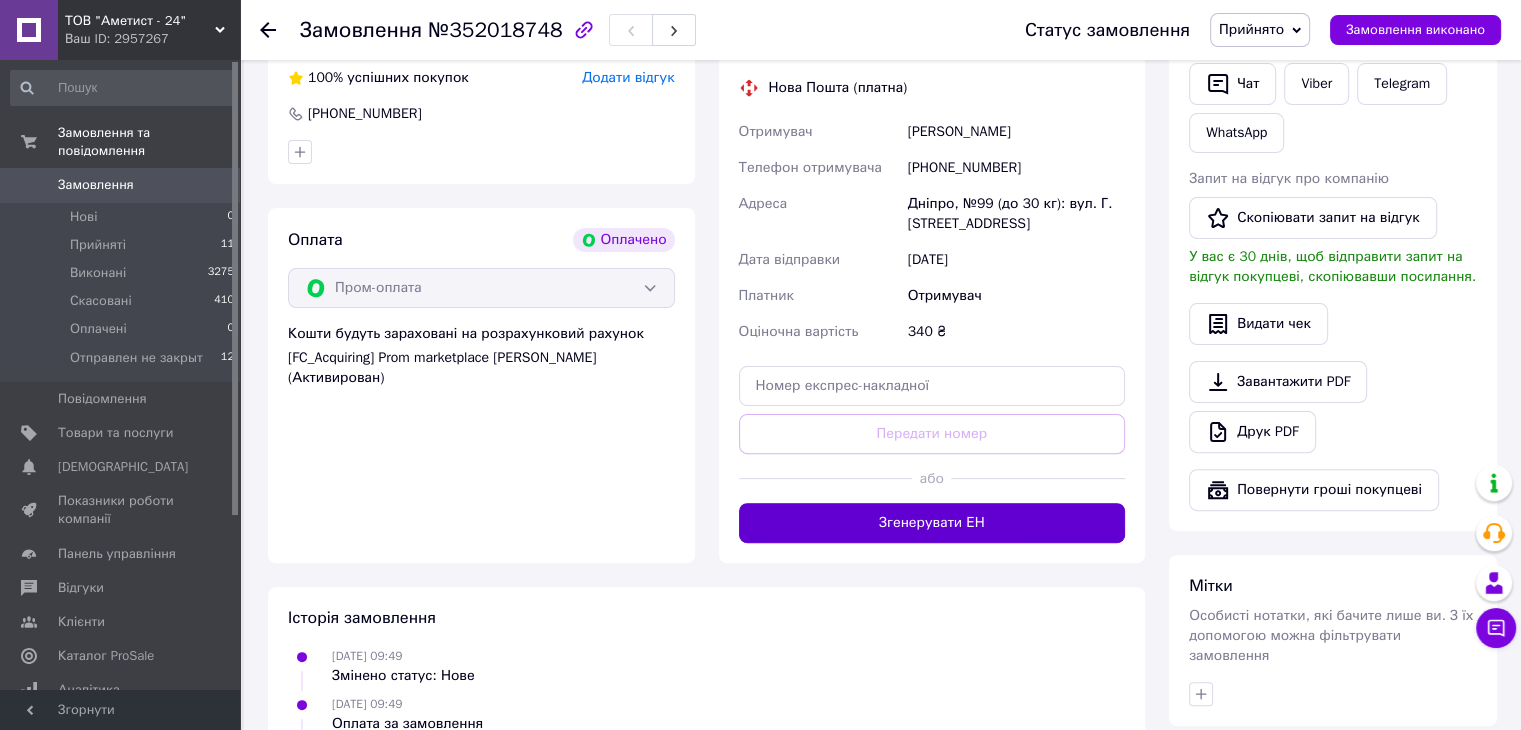 click on "Згенерувати ЕН" at bounding box center (932, 523) 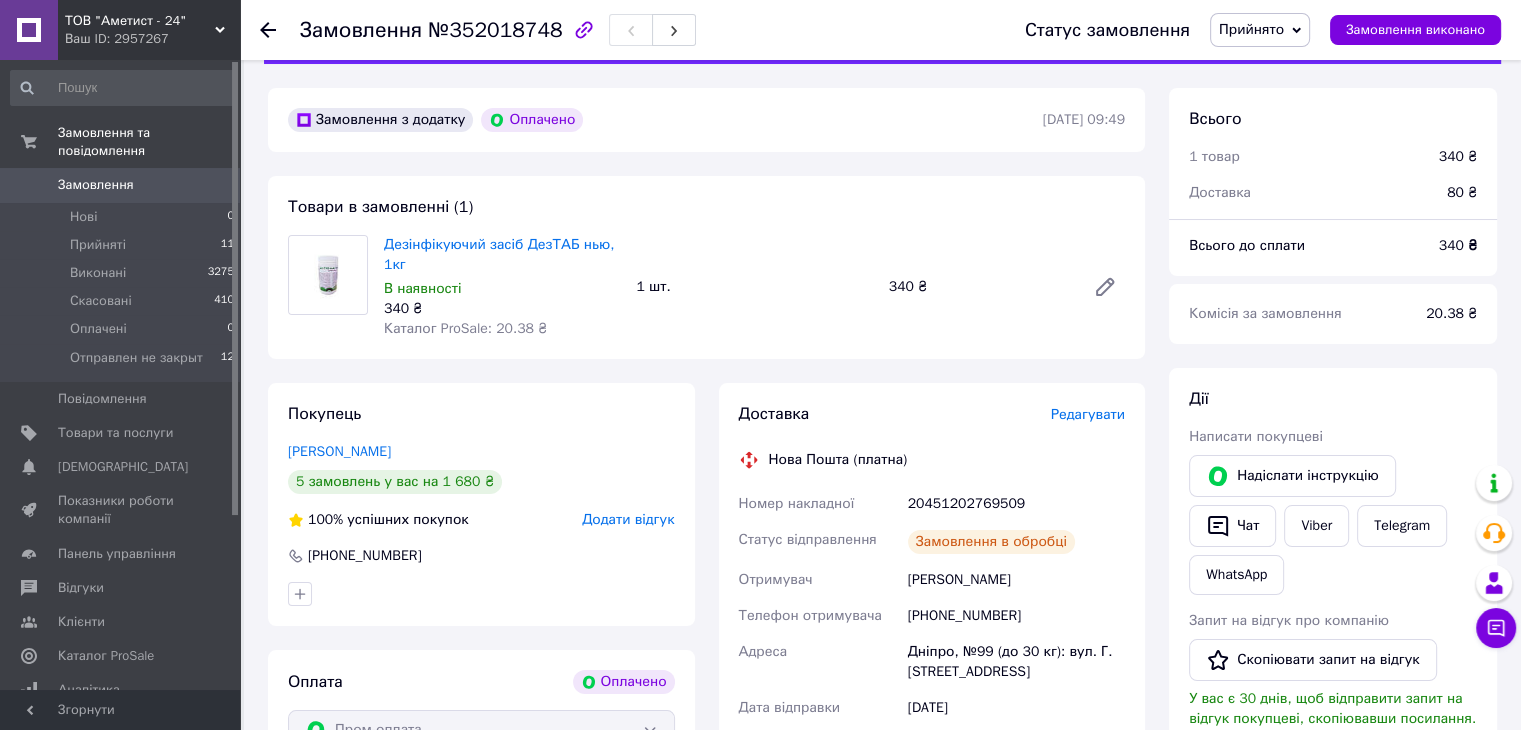 scroll, scrollTop: 0, scrollLeft: 0, axis: both 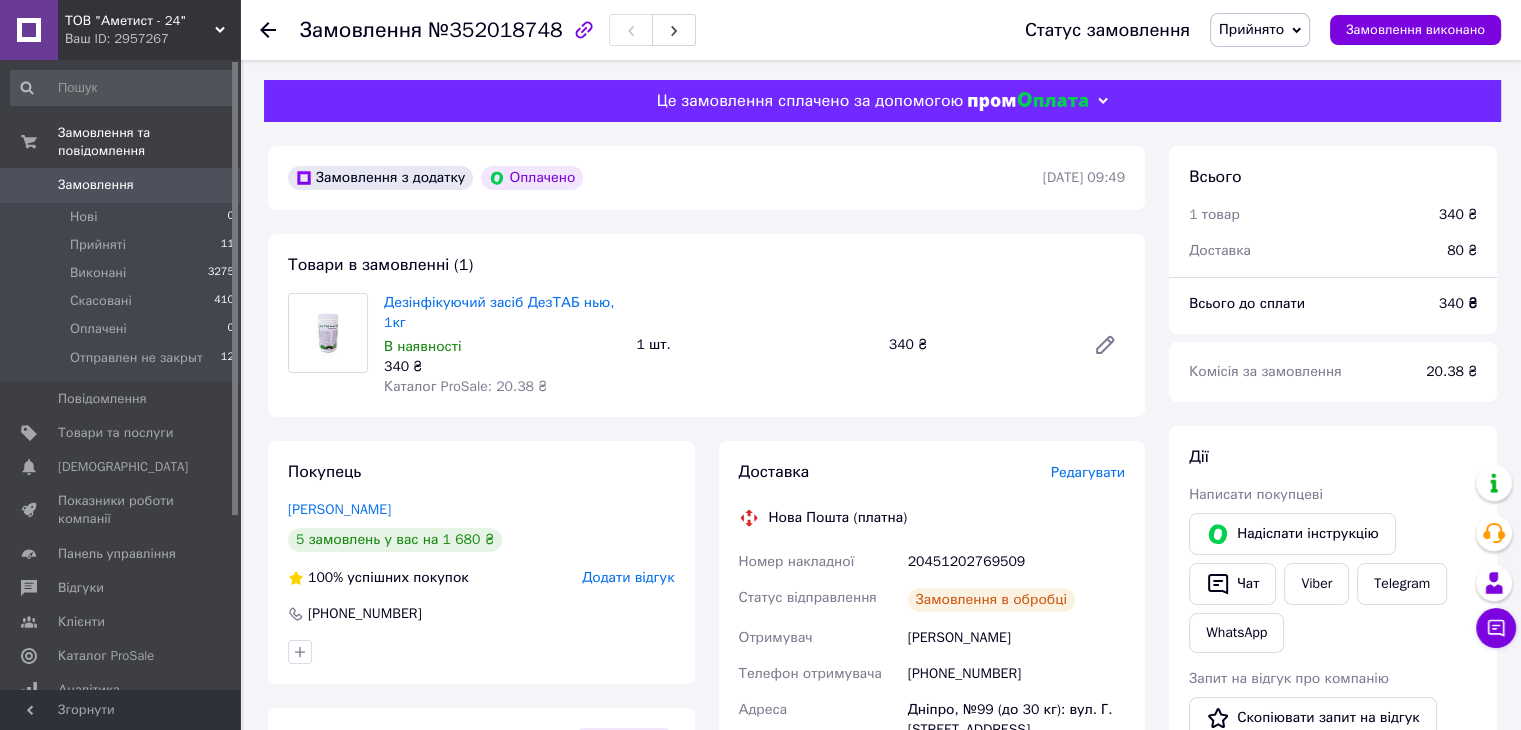 click 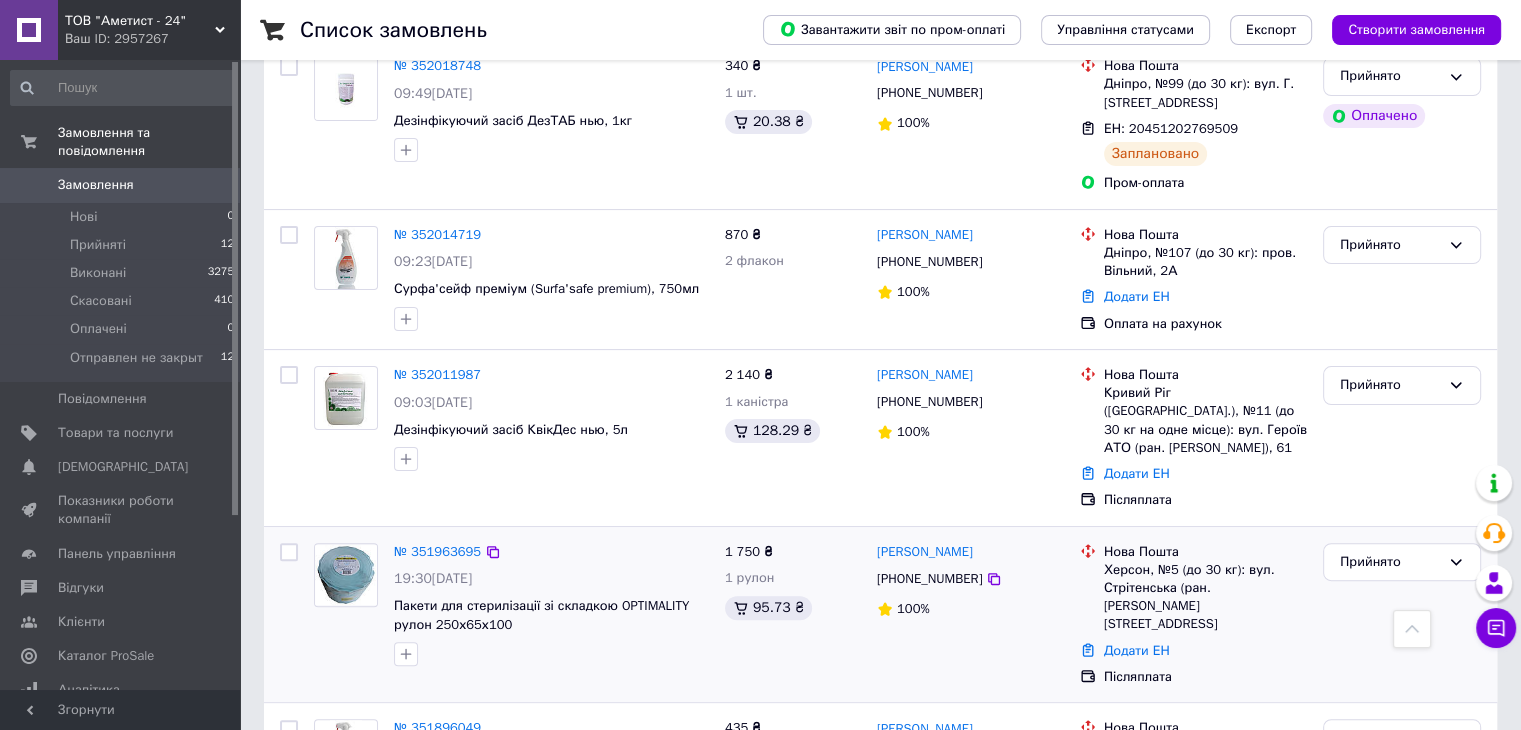 scroll, scrollTop: 500, scrollLeft: 0, axis: vertical 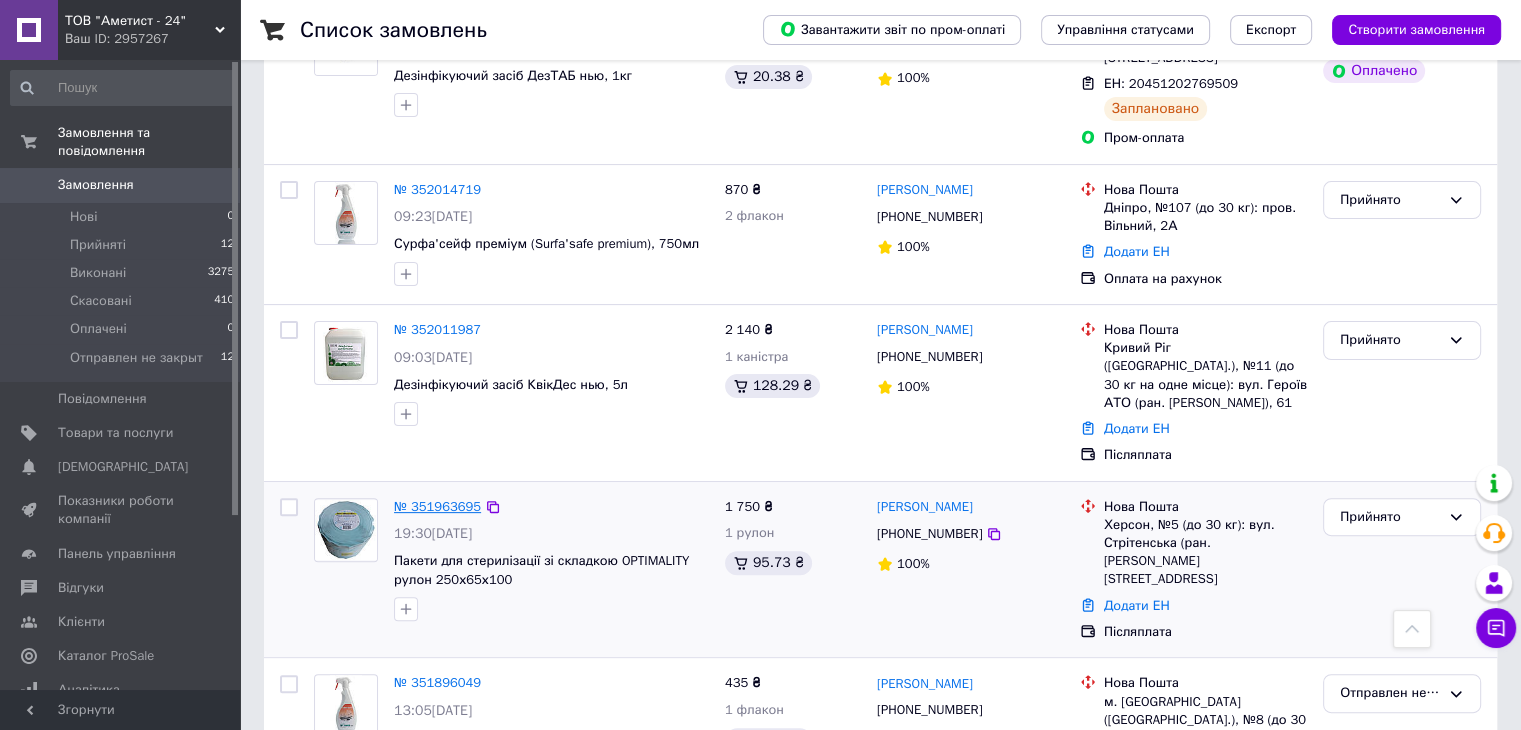click on "№ 351963695" at bounding box center (437, 506) 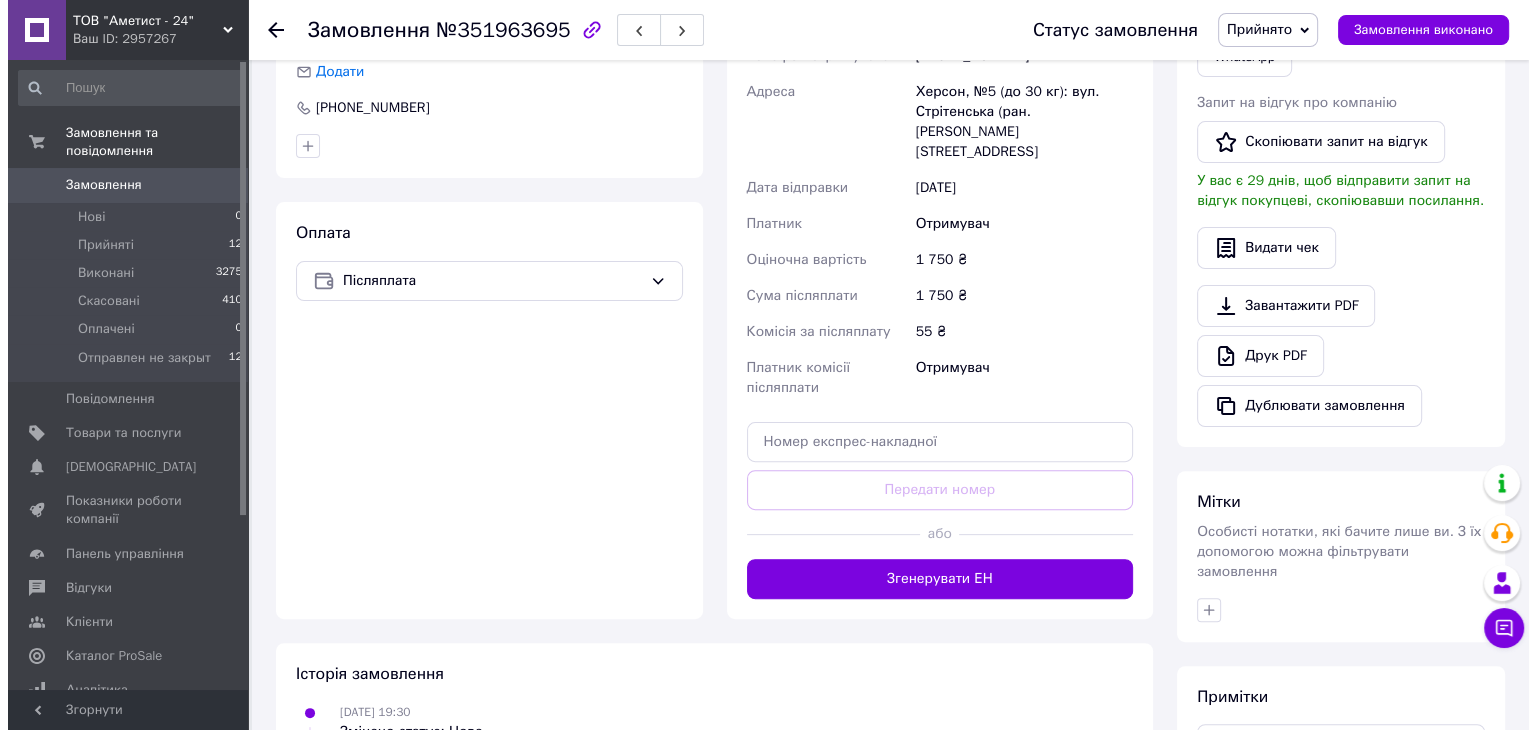 scroll, scrollTop: 600, scrollLeft: 0, axis: vertical 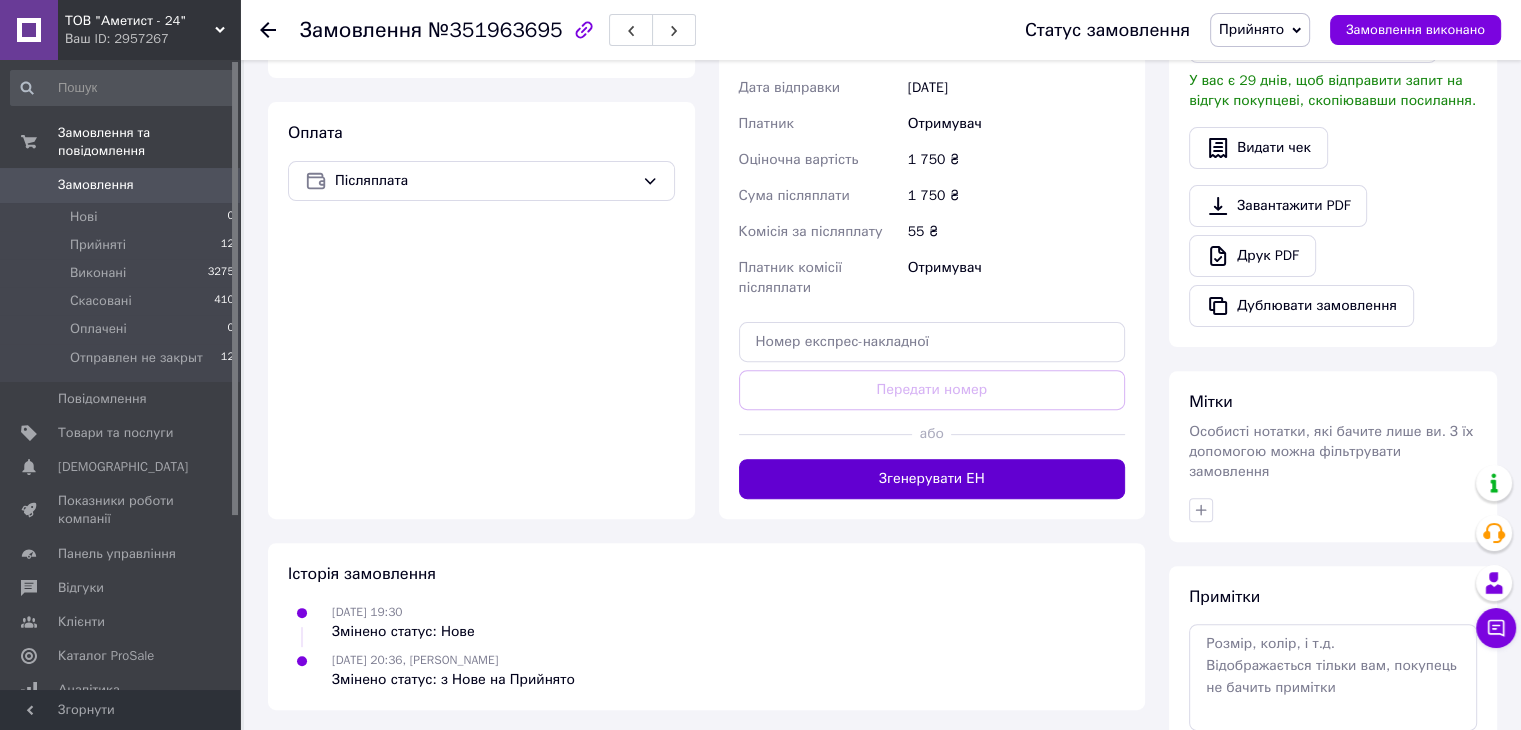 click on "Згенерувати ЕН" at bounding box center (932, 479) 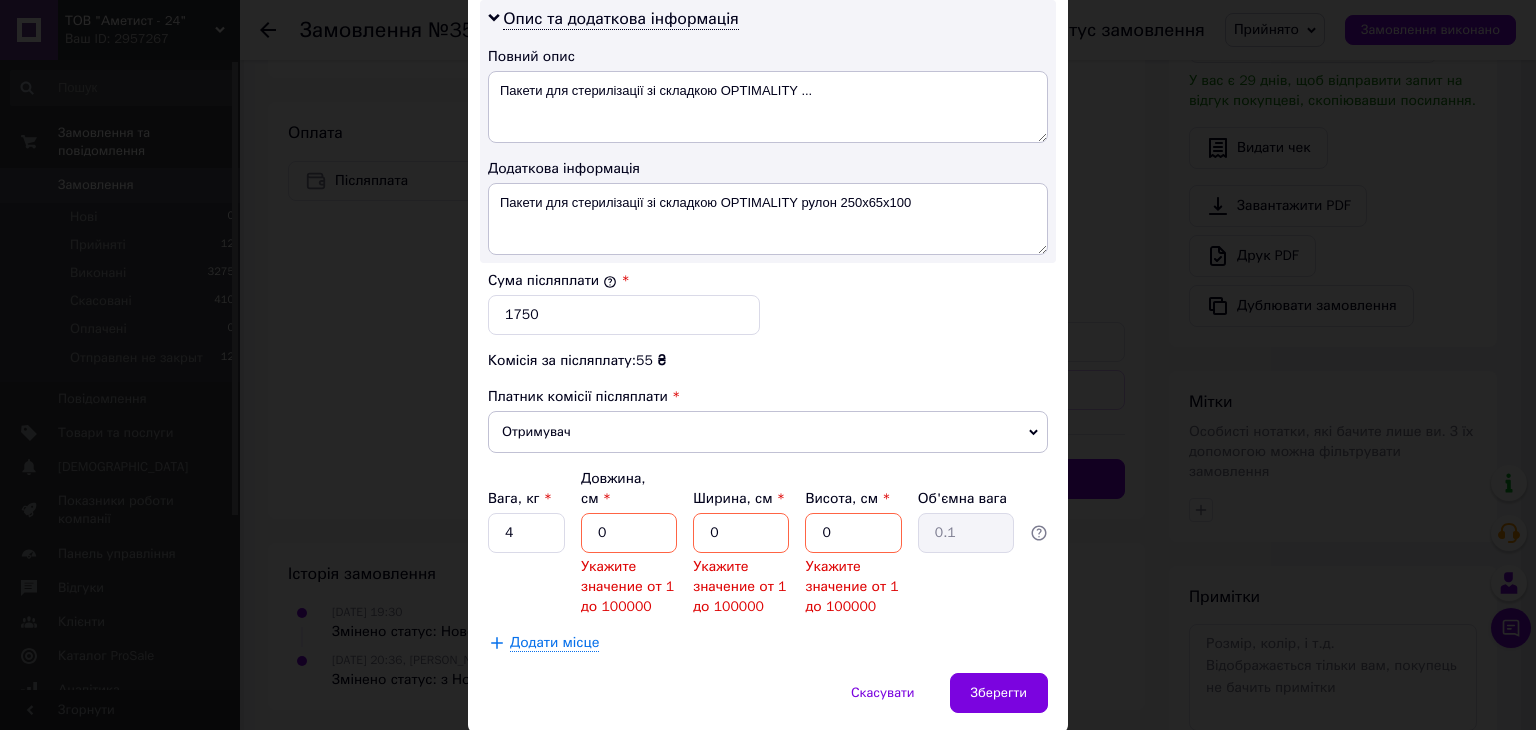 scroll, scrollTop: 1097, scrollLeft: 0, axis: vertical 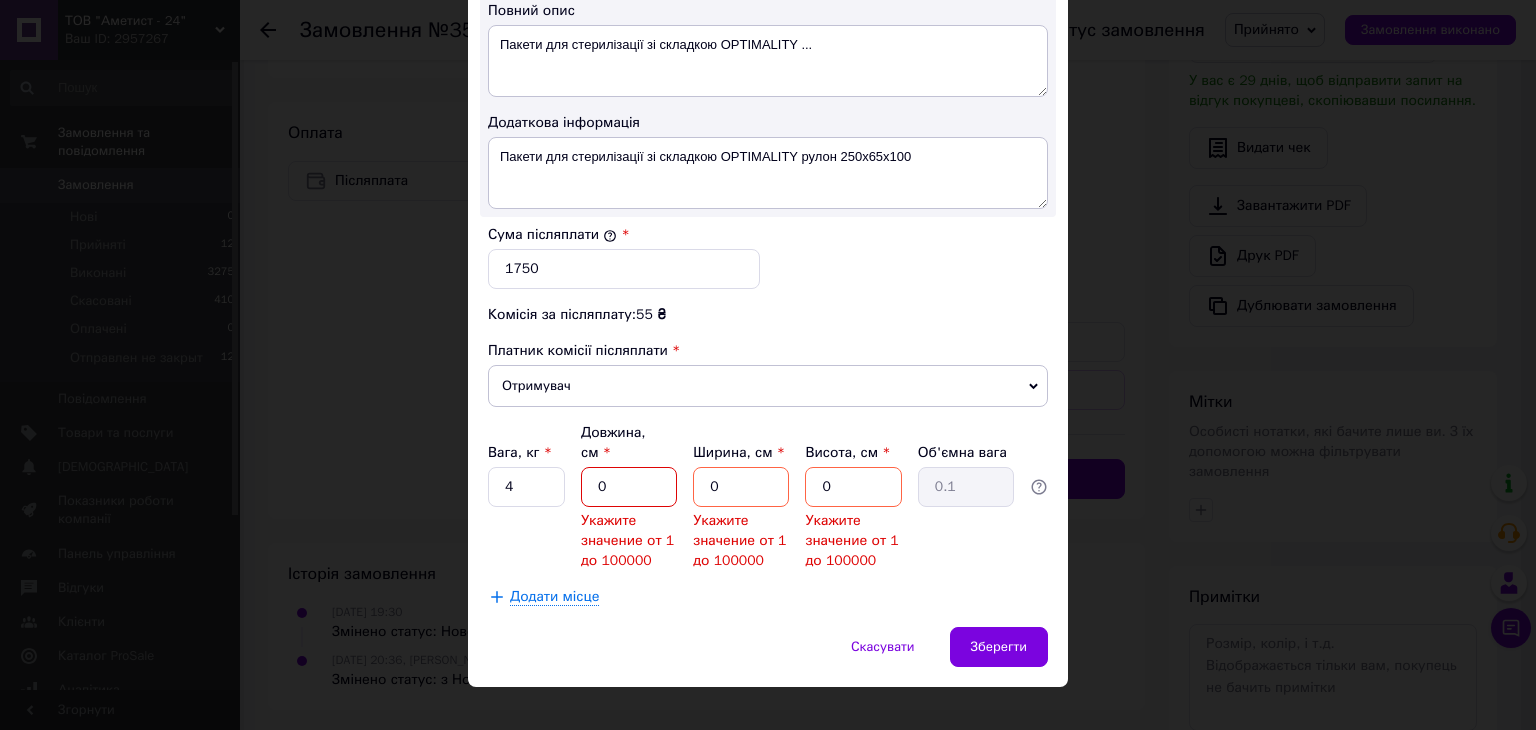 drag, startPoint x: 567, startPoint y: 450, endPoint x: 554, endPoint y: 448, distance: 13.152946 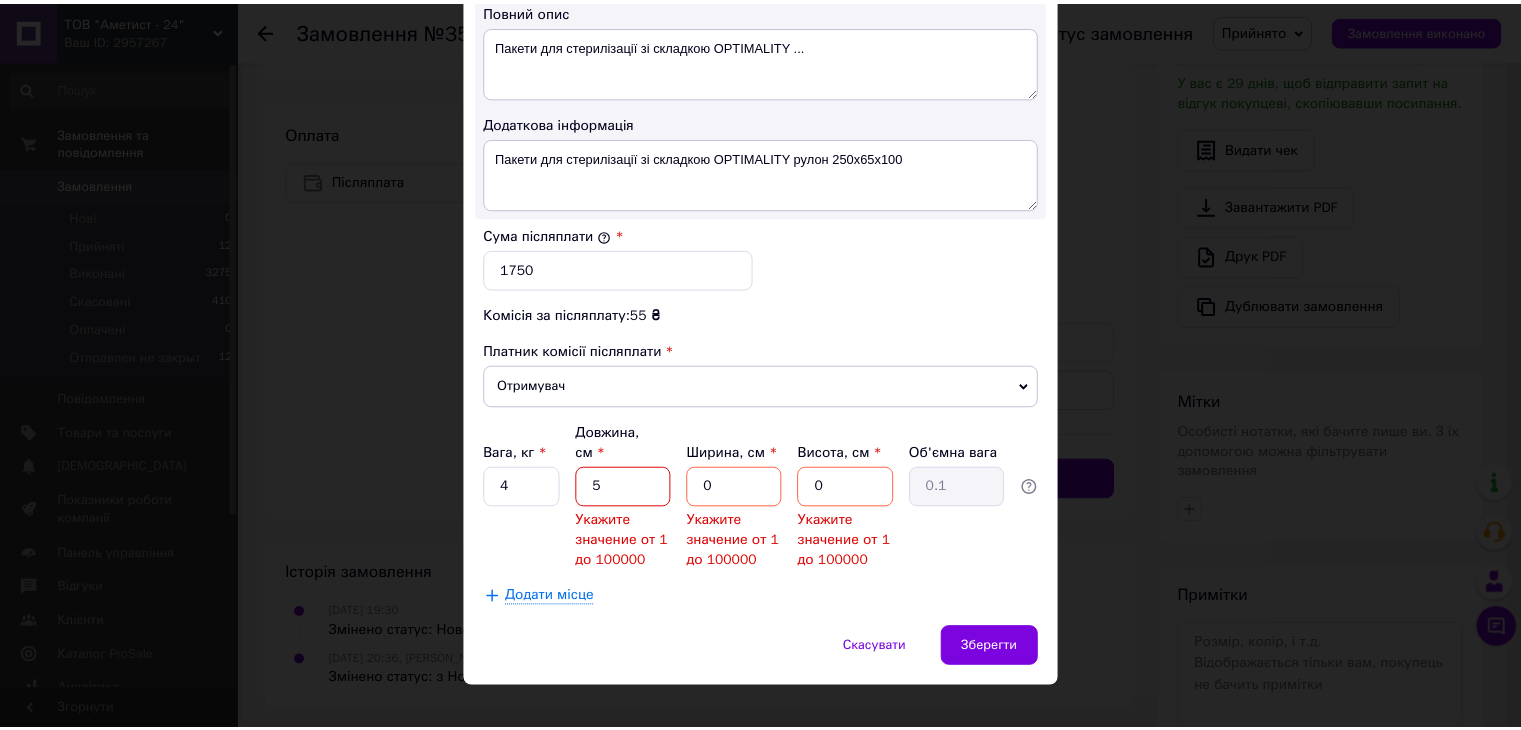 scroll, scrollTop: 1033, scrollLeft: 0, axis: vertical 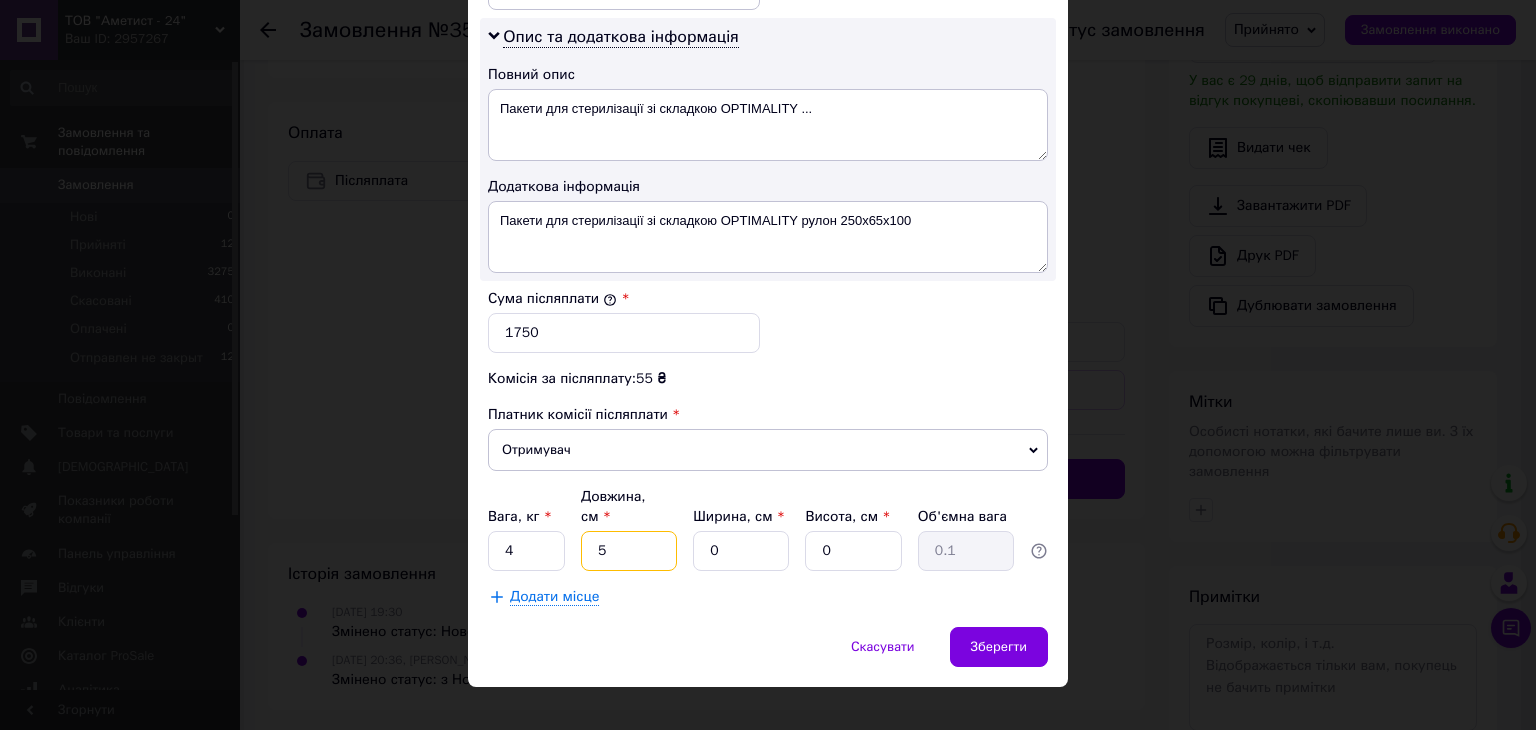 type on "5" 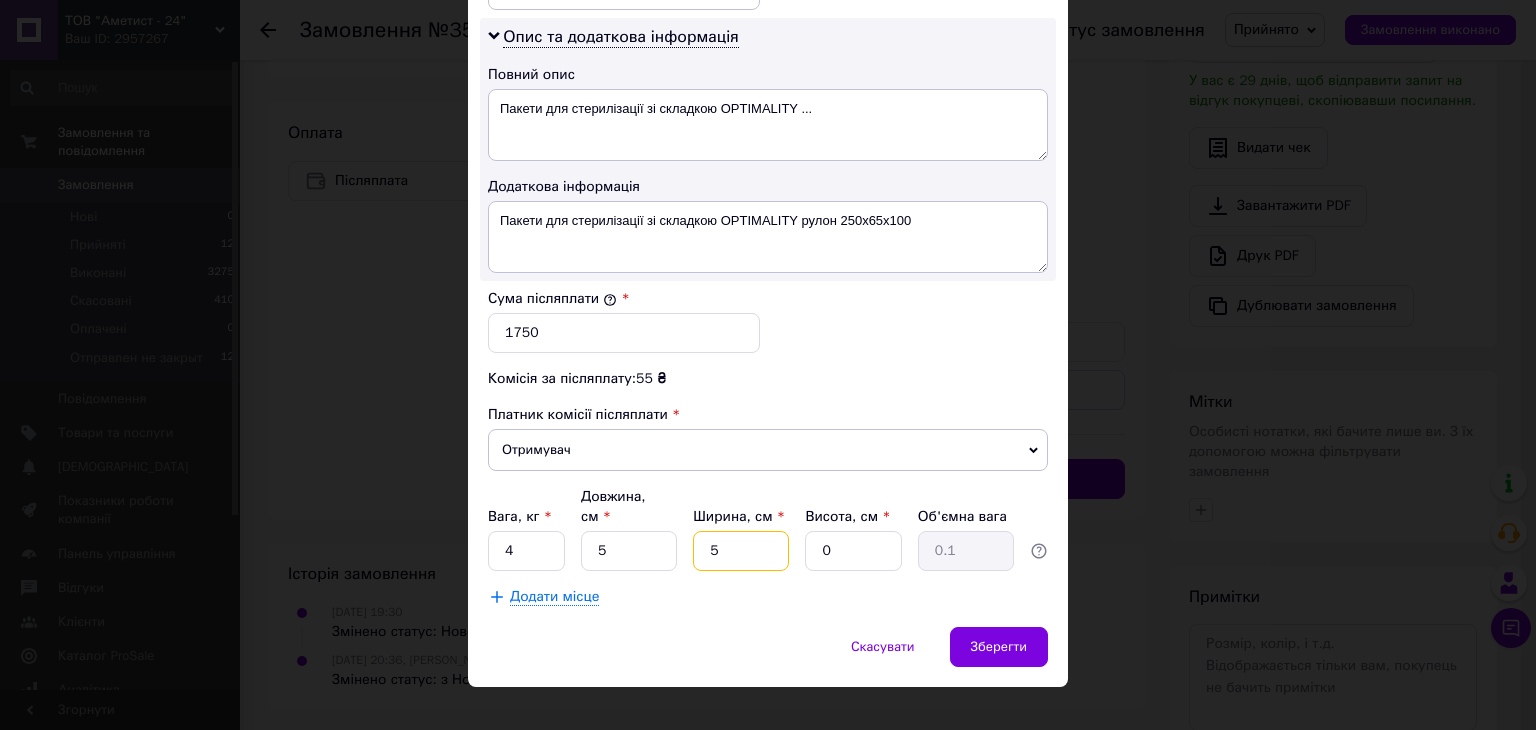 type on "5" 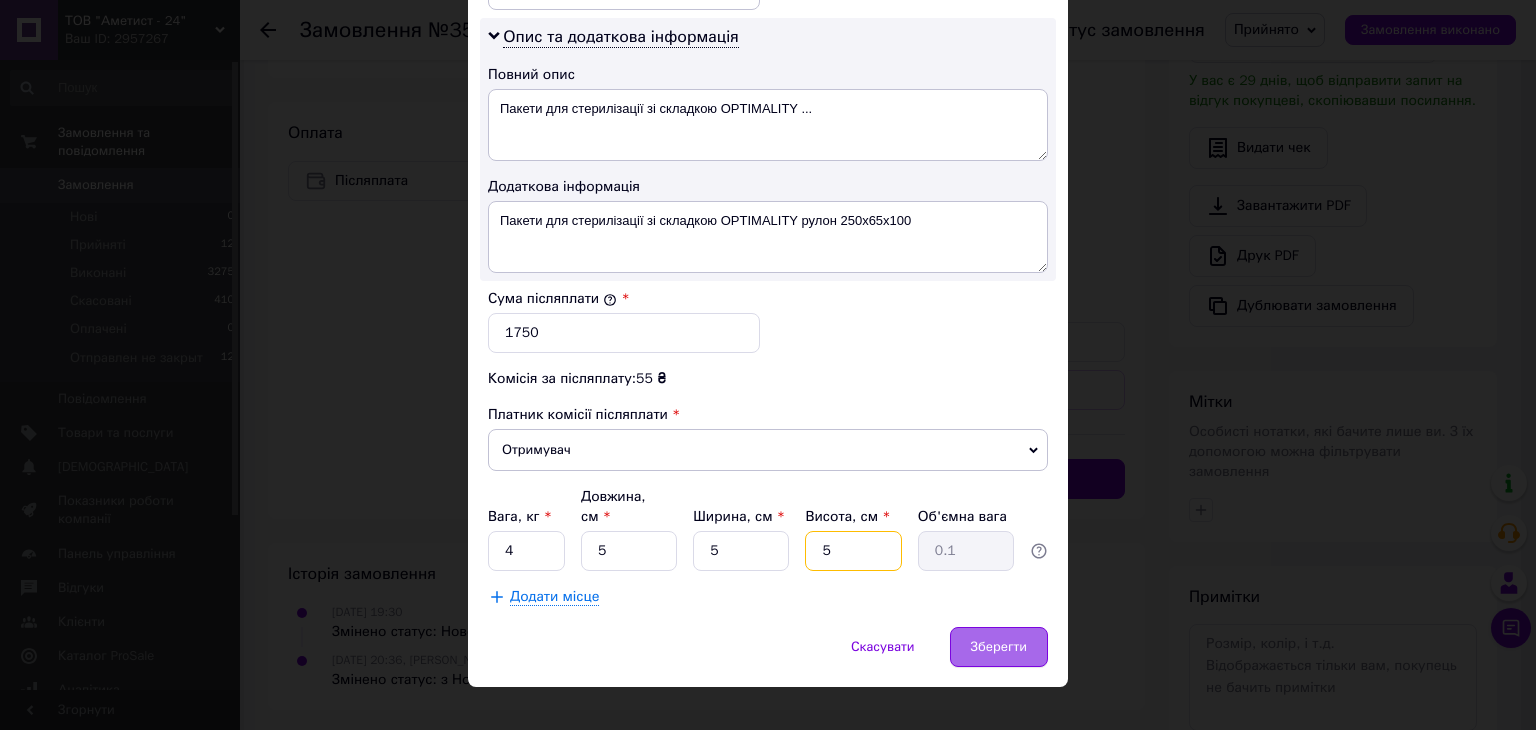 type on "5" 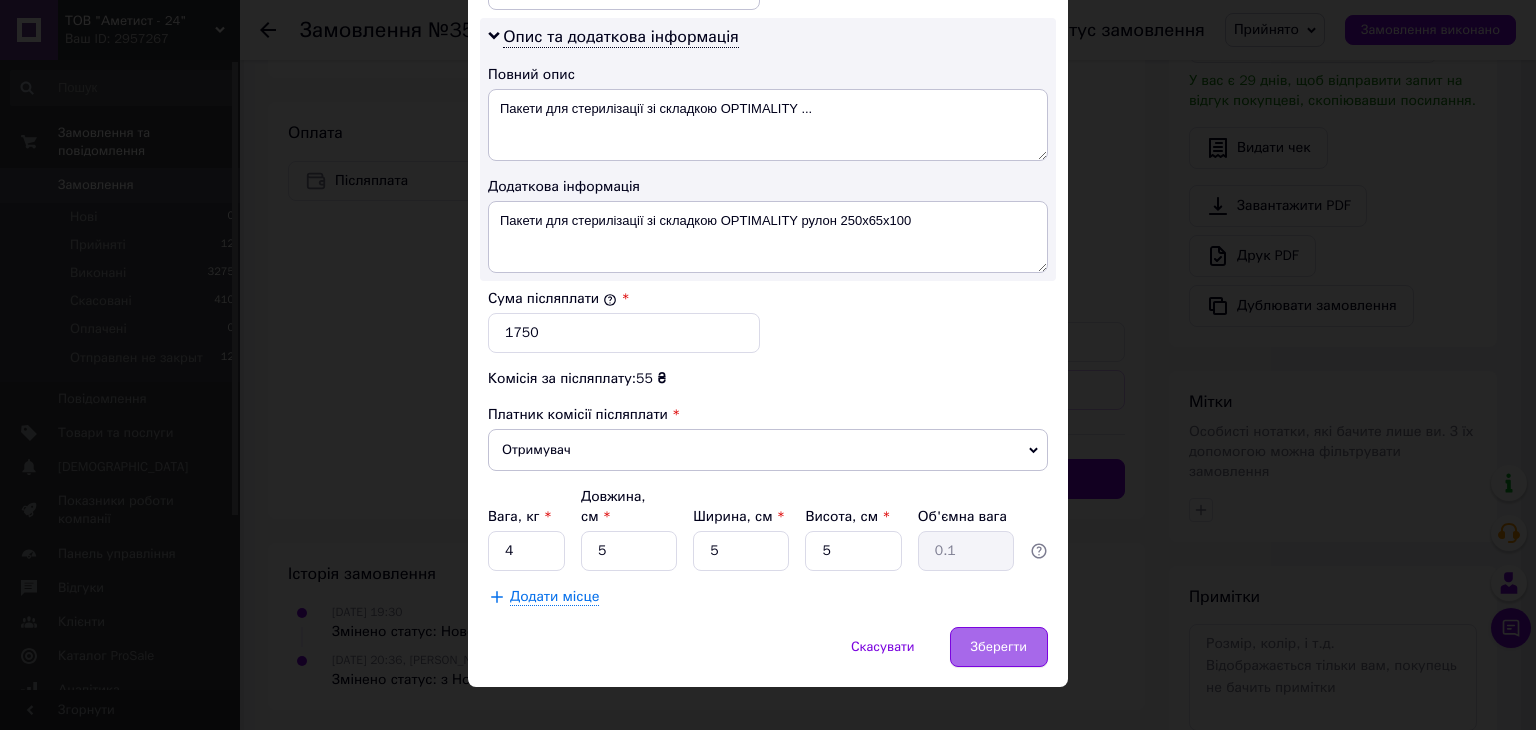 click on "Зберегти" at bounding box center (999, 647) 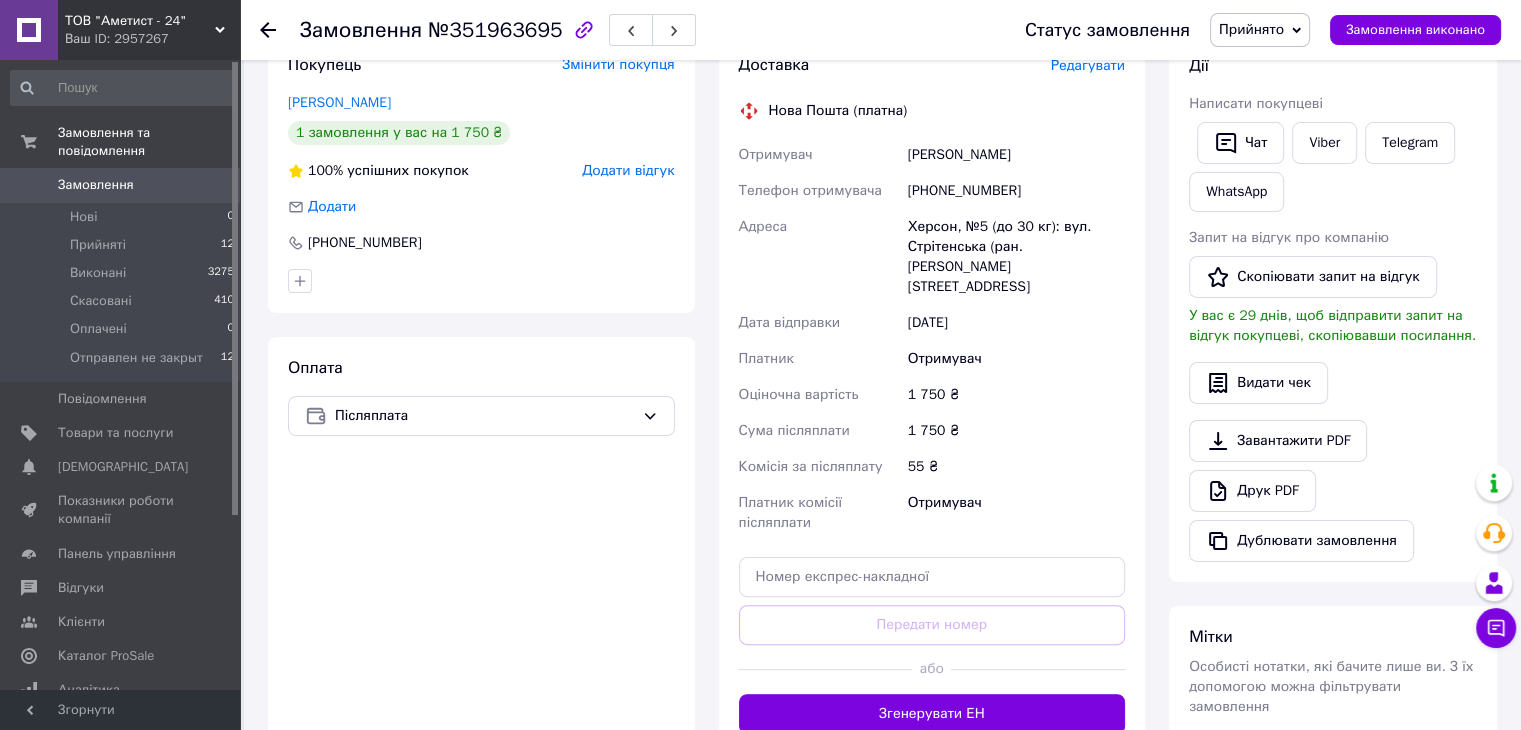scroll, scrollTop: 400, scrollLeft: 0, axis: vertical 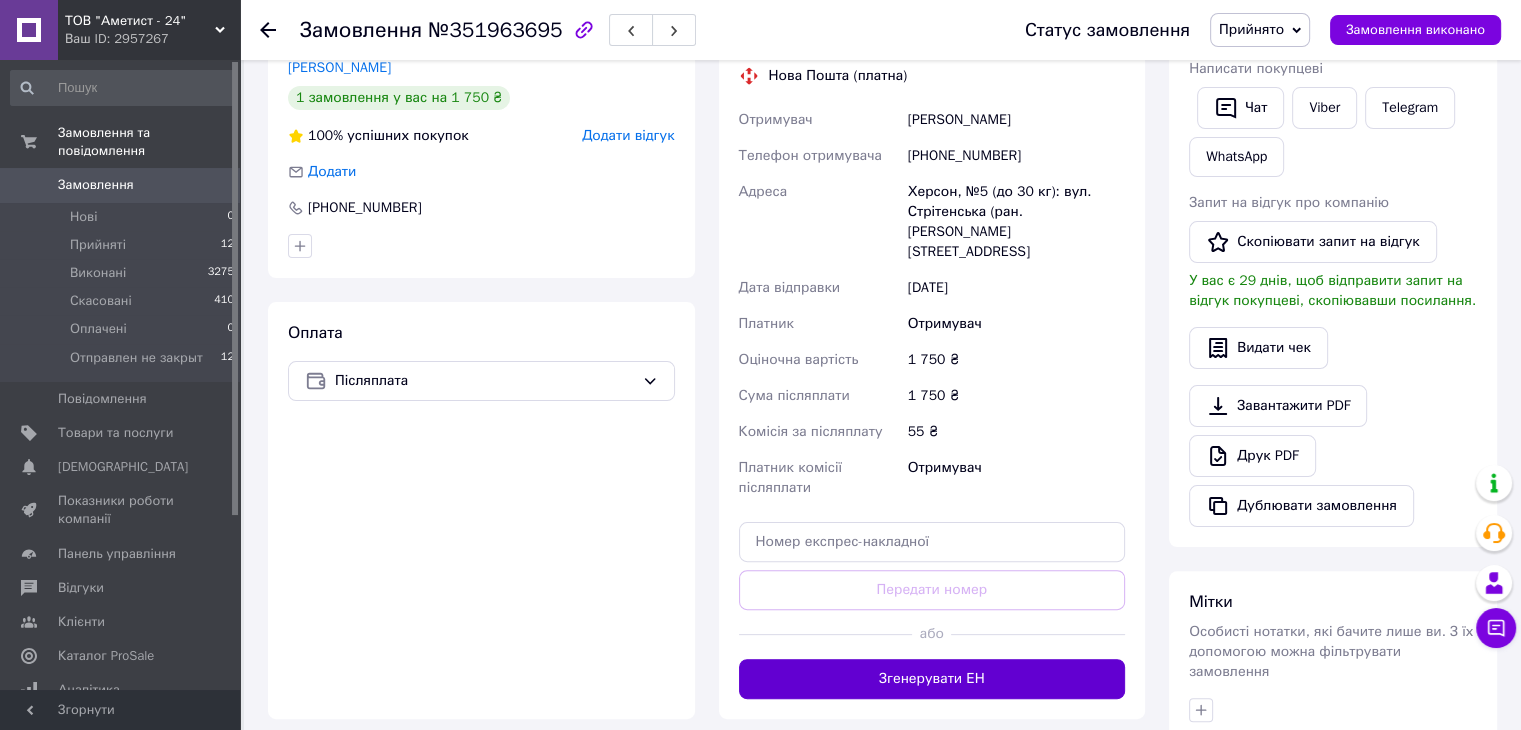 click on "Згенерувати ЕН" at bounding box center [932, 679] 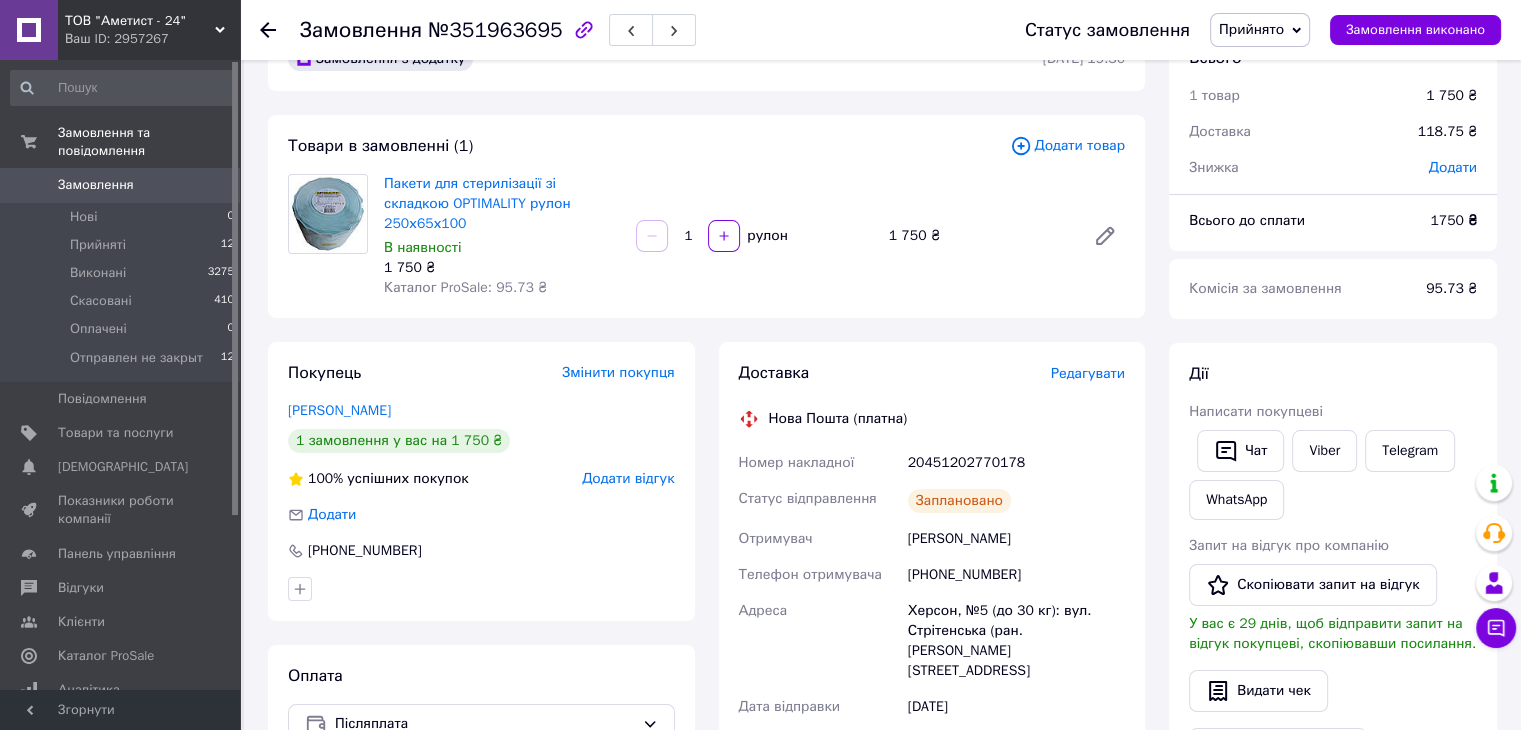 scroll, scrollTop: 0, scrollLeft: 0, axis: both 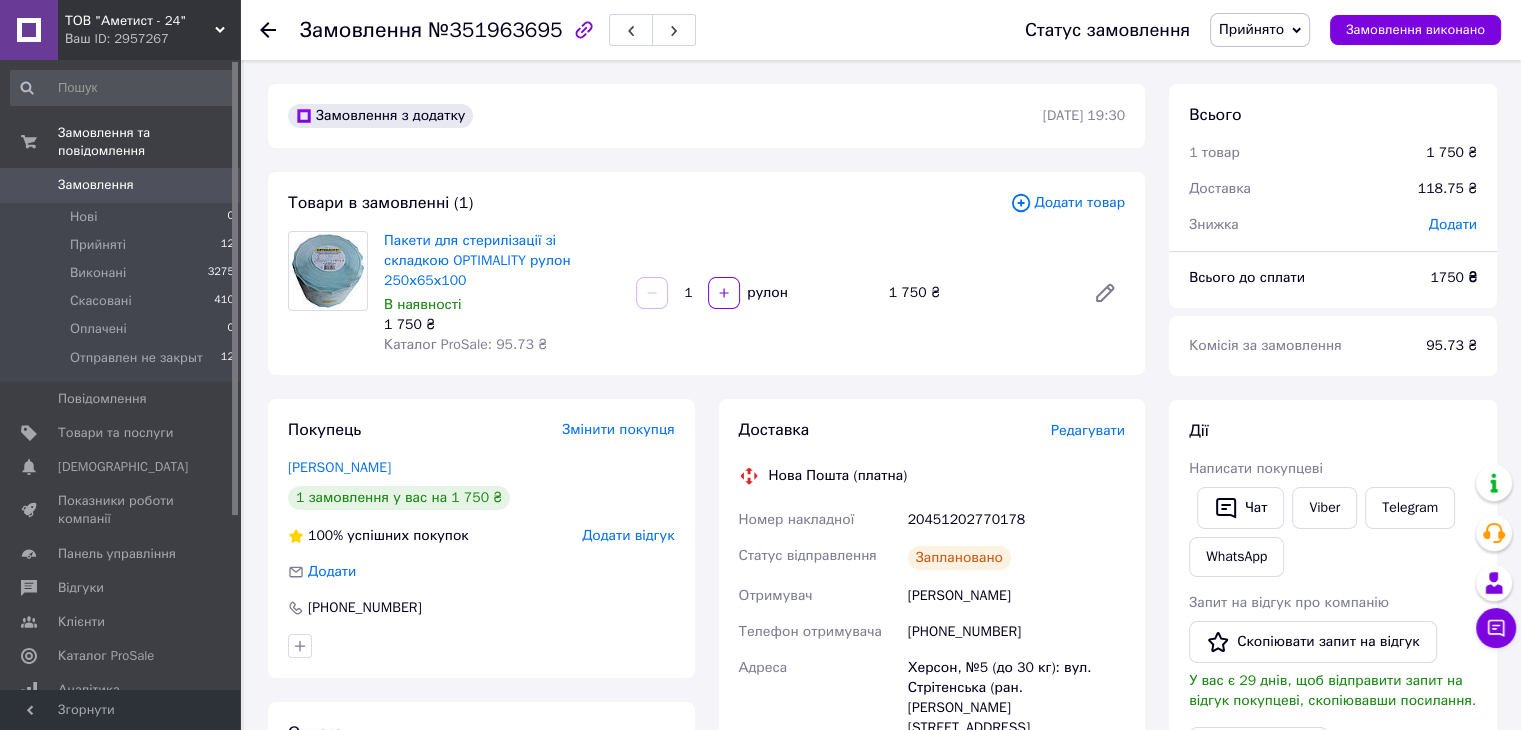 click 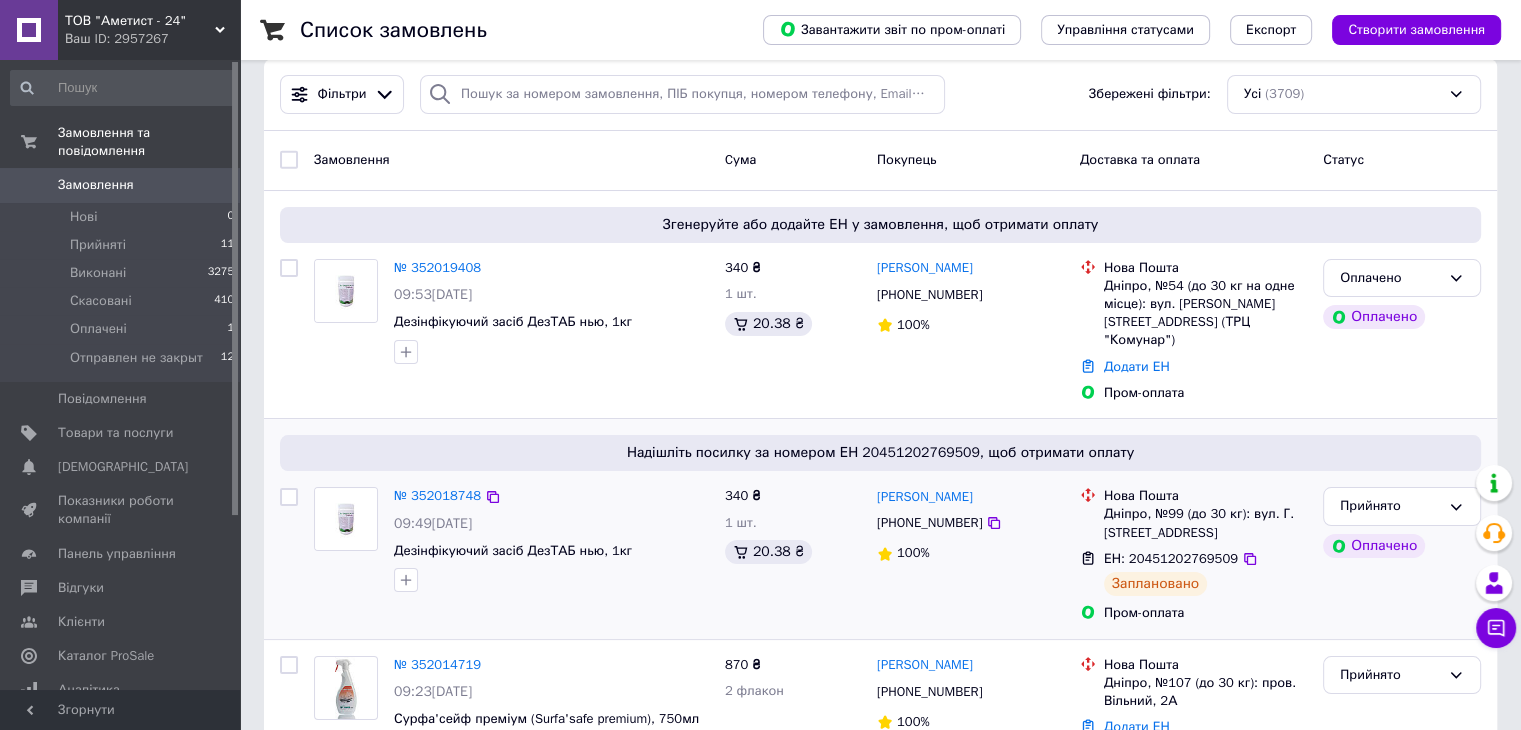 scroll, scrollTop: 0, scrollLeft: 0, axis: both 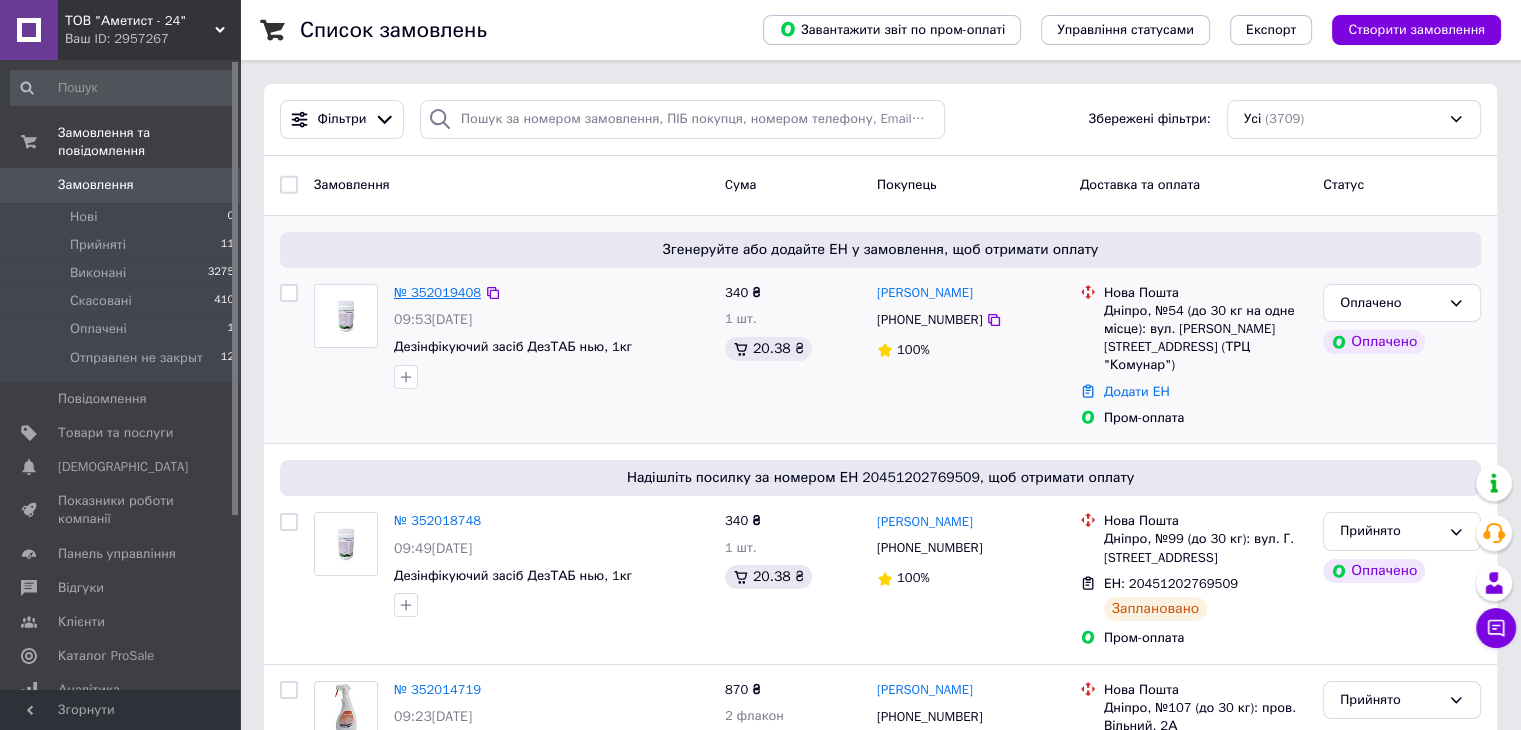 click on "№ 352019408" at bounding box center (437, 292) 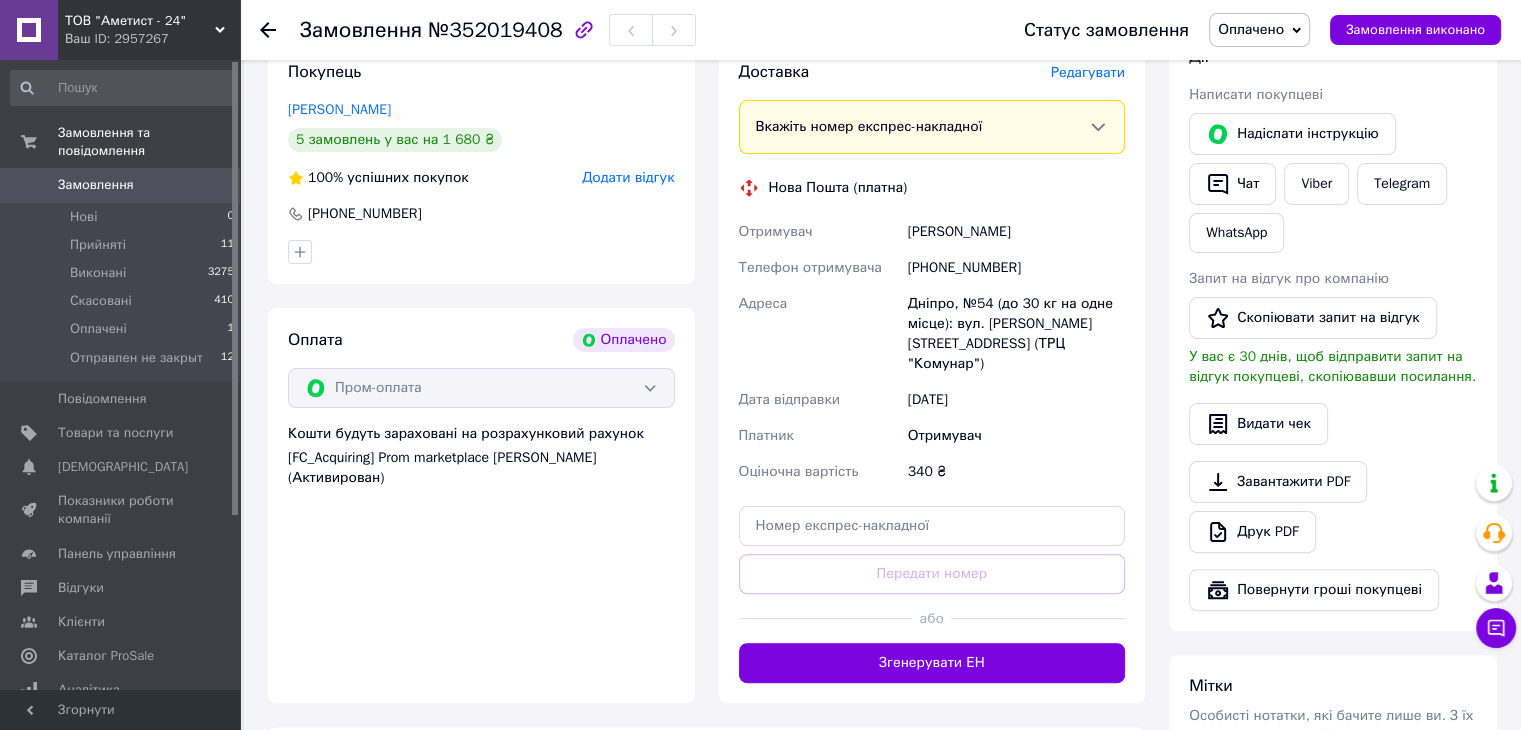 scroll, scrollTop: 500, scrollLeft: 0, axis: vertical 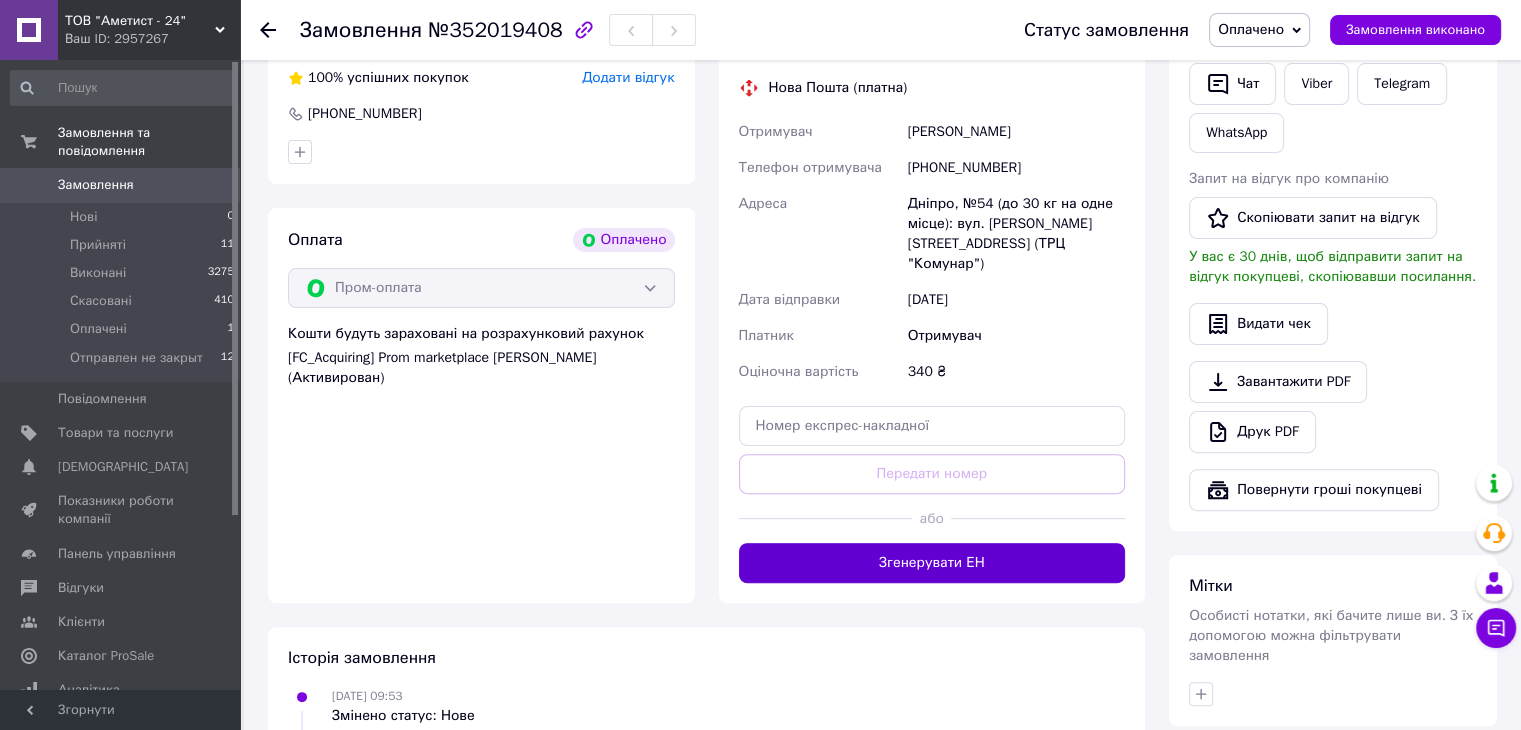 click on "Згенерувати ЕН" at bounding box center [932, 563] 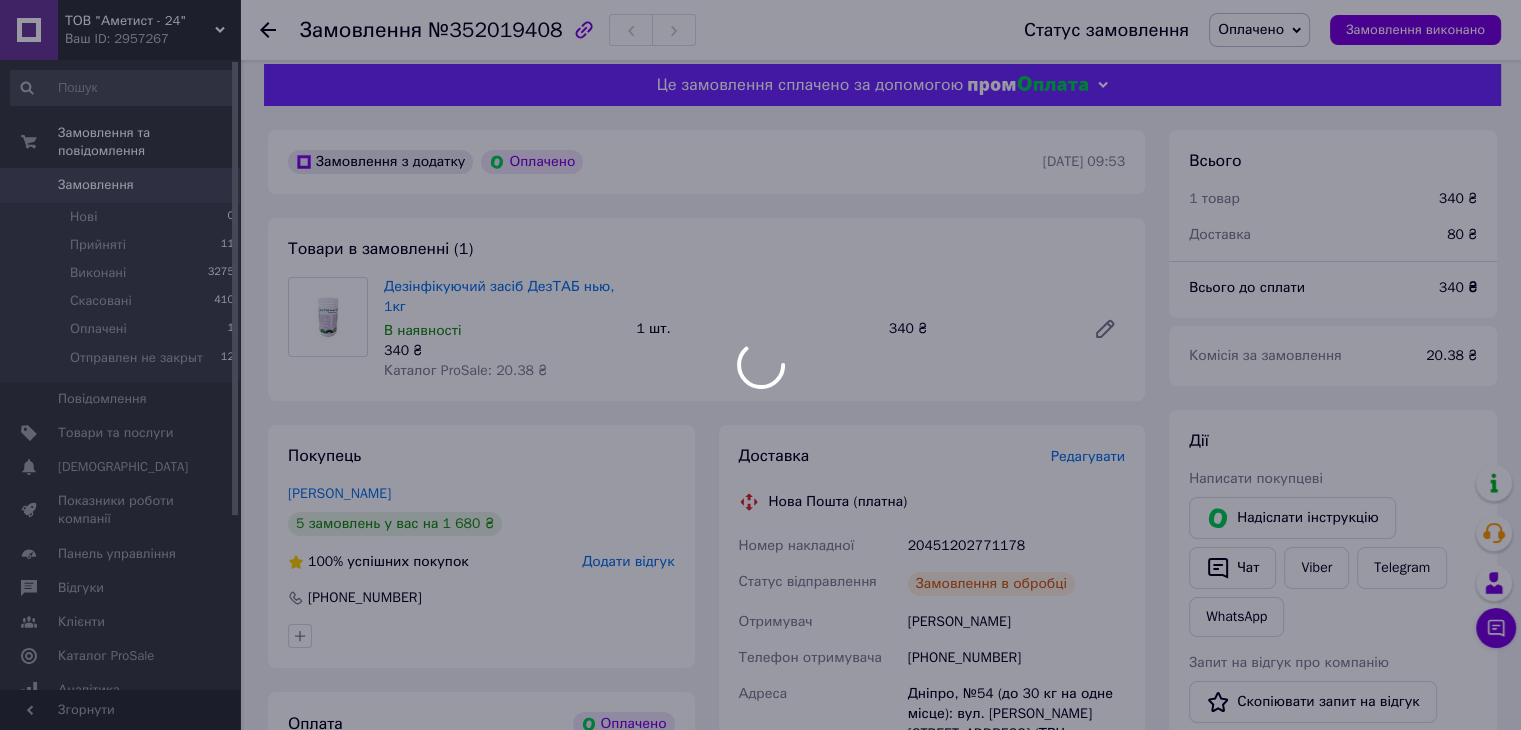 scroll, scrollTop: 0, scrollLeft: 0, axis: both 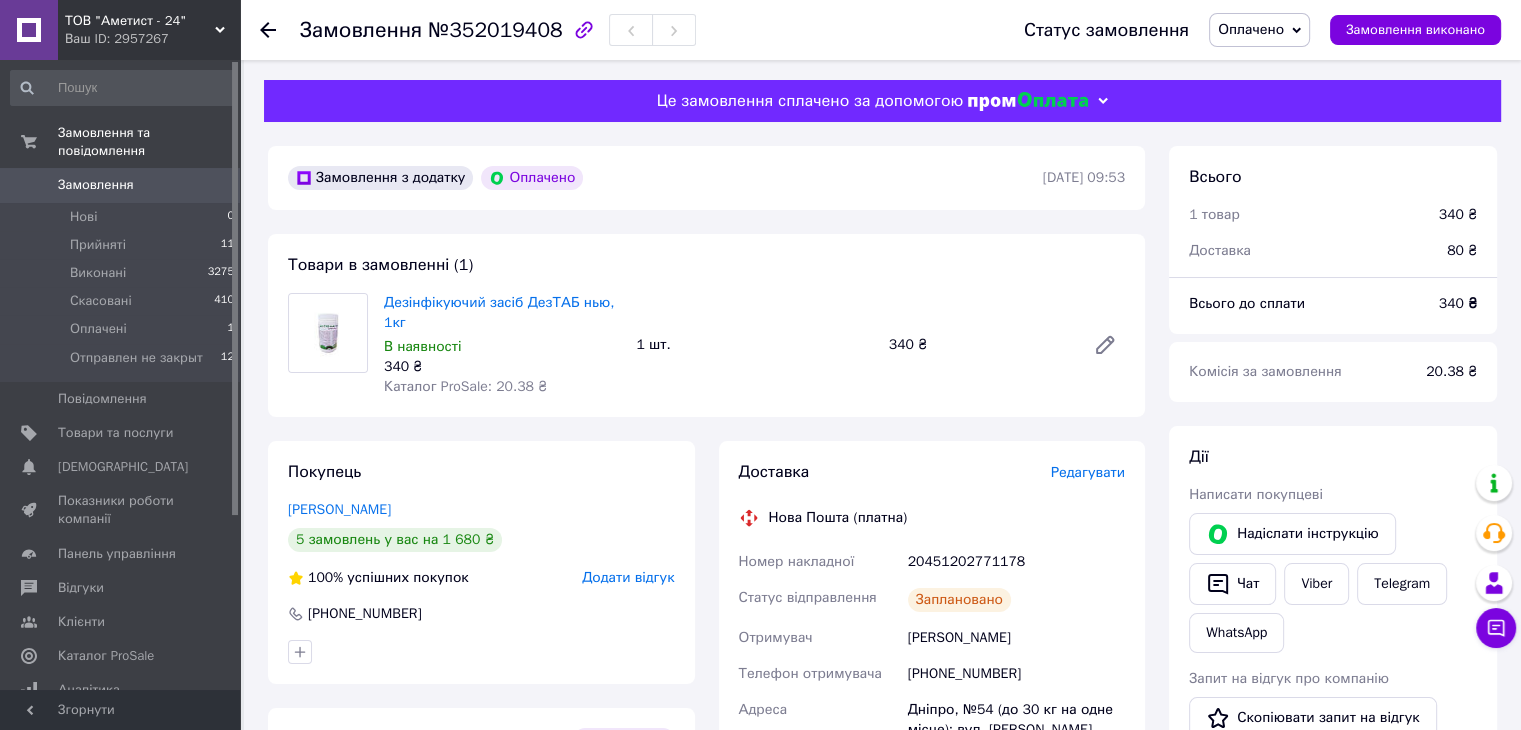 click 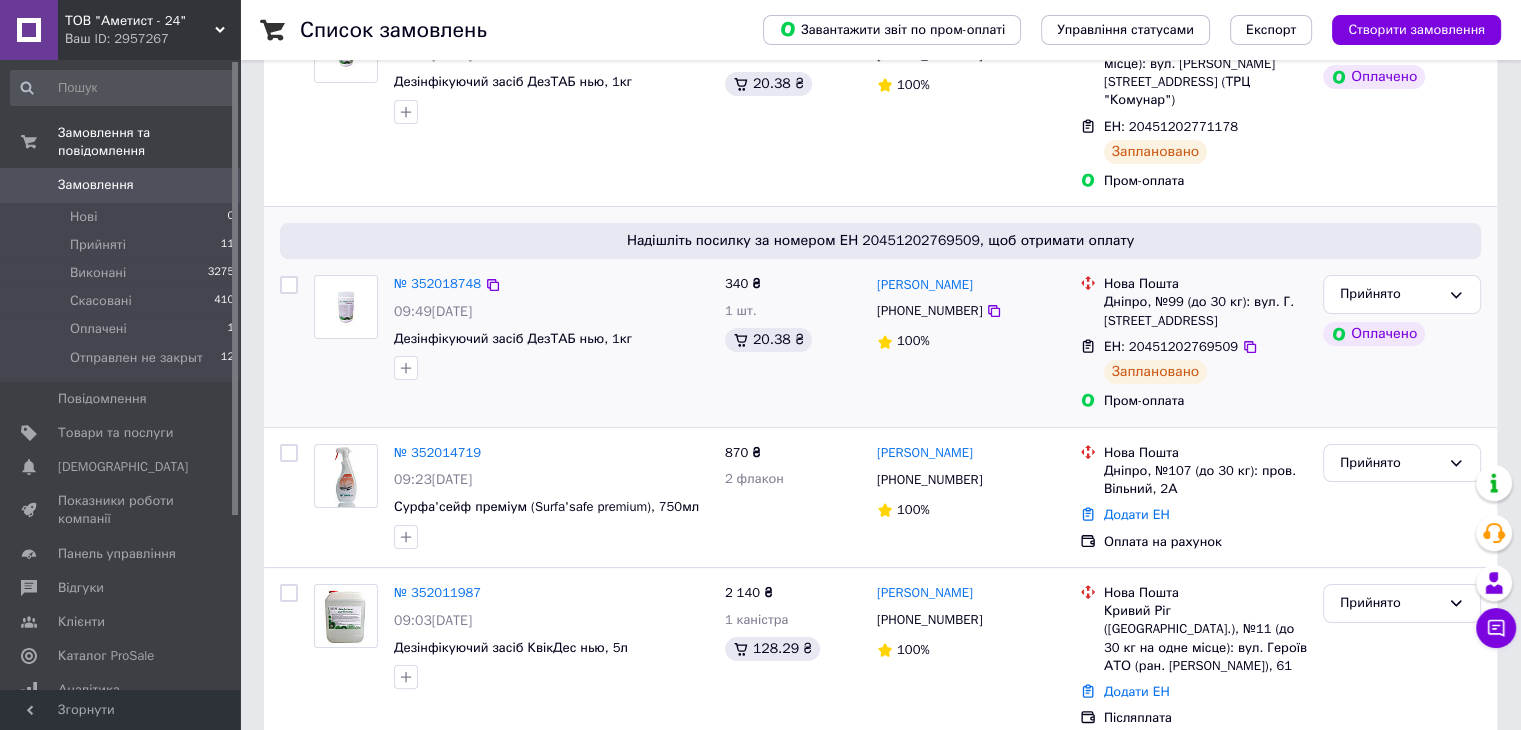 scroll, scrollTop: 300, scrollLeft: 0, axis: vertical 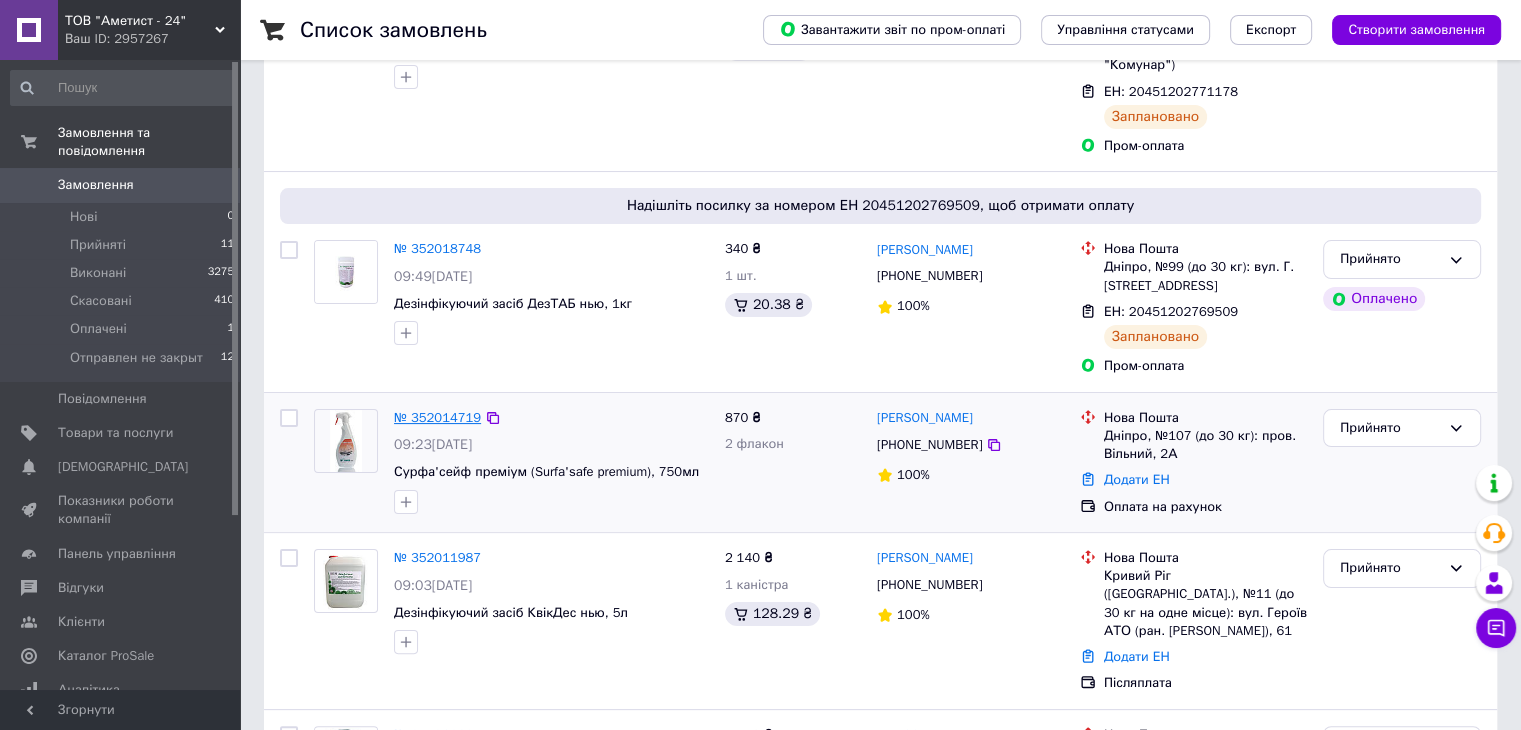click on "№ 352014719" at bounding box center [437, 417] 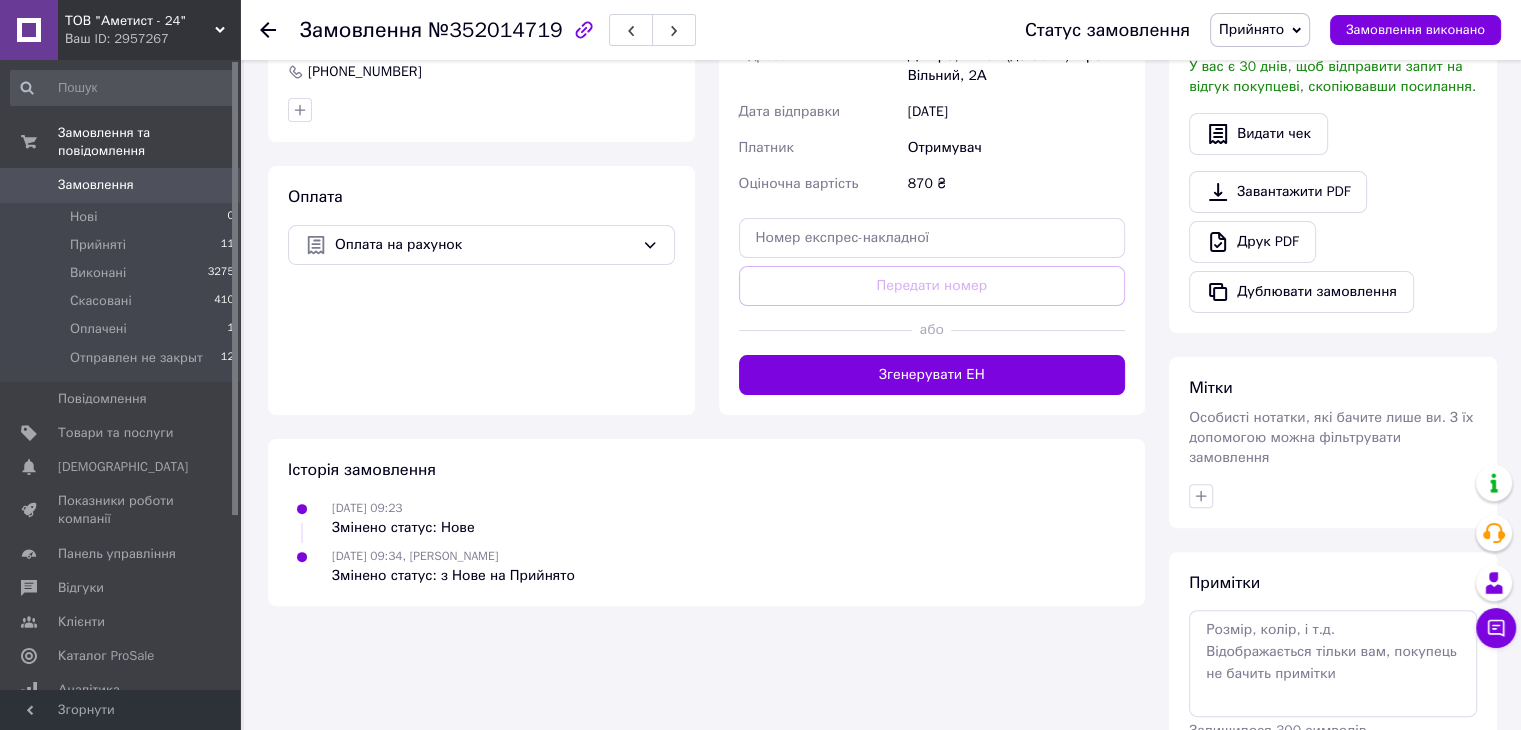 scroll, scrollTop: 500, scrollLeft: 0, axis: vertical 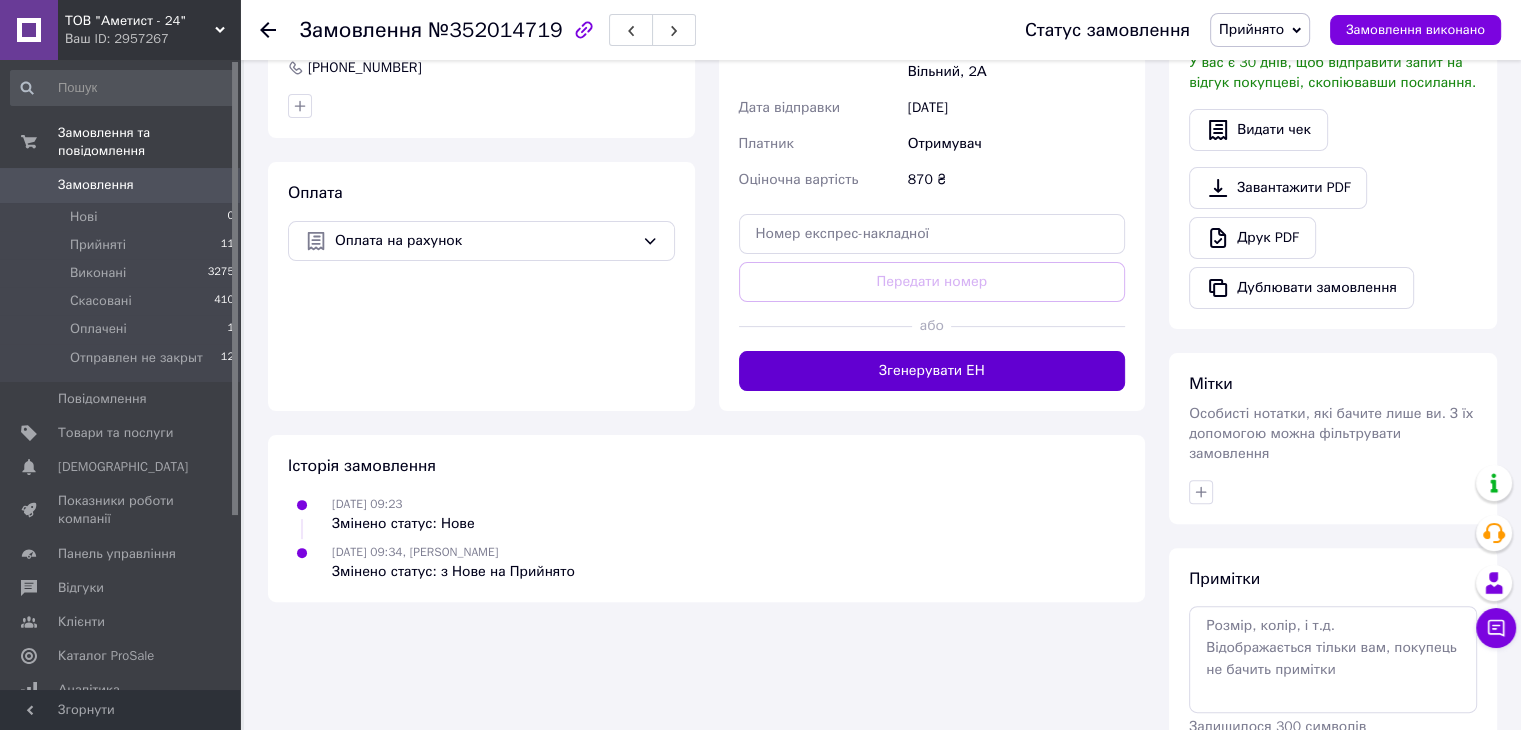 click on "Згенерувати ЕН" at bounding box center [932, 371] 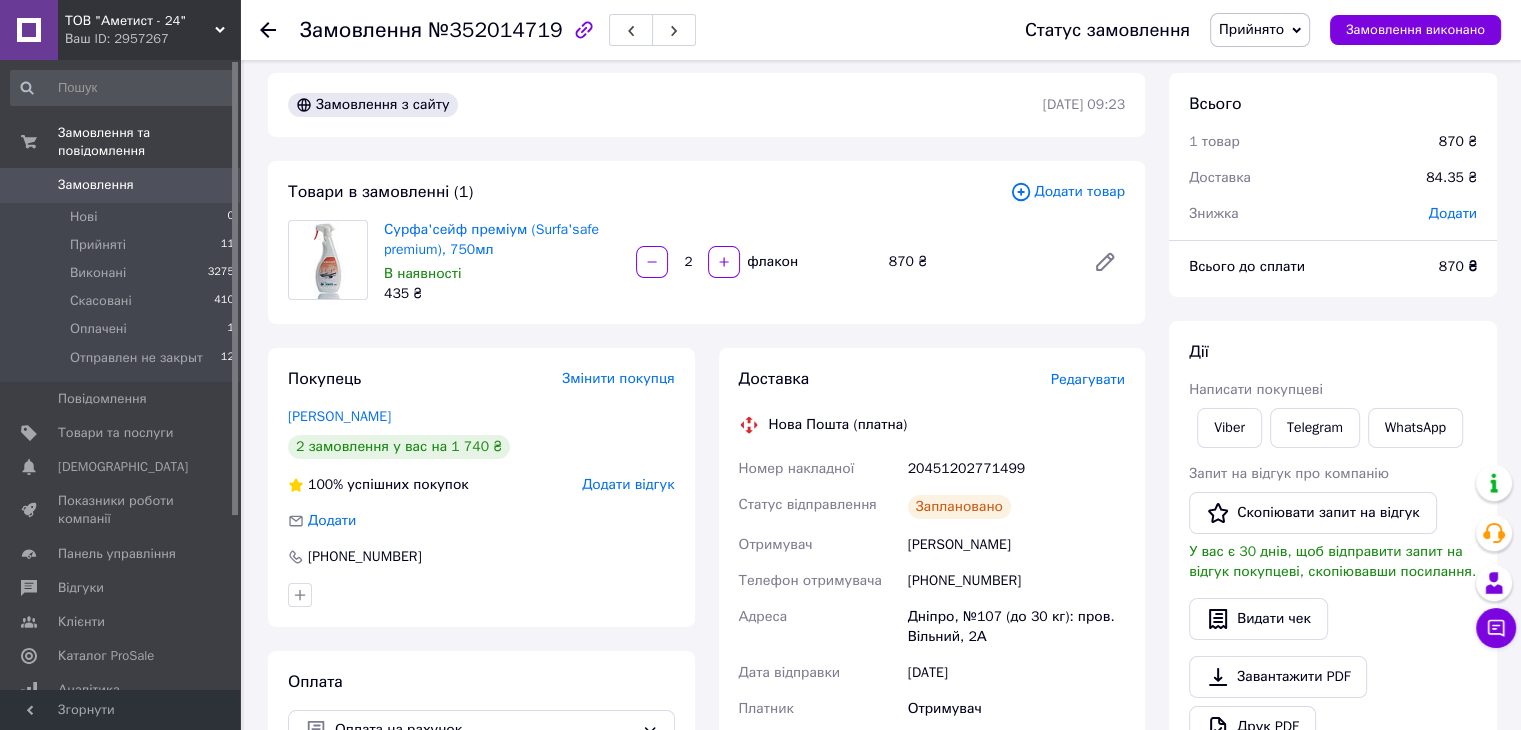scroll, scrollTop: 0, scrollLeft: 0, axis: both 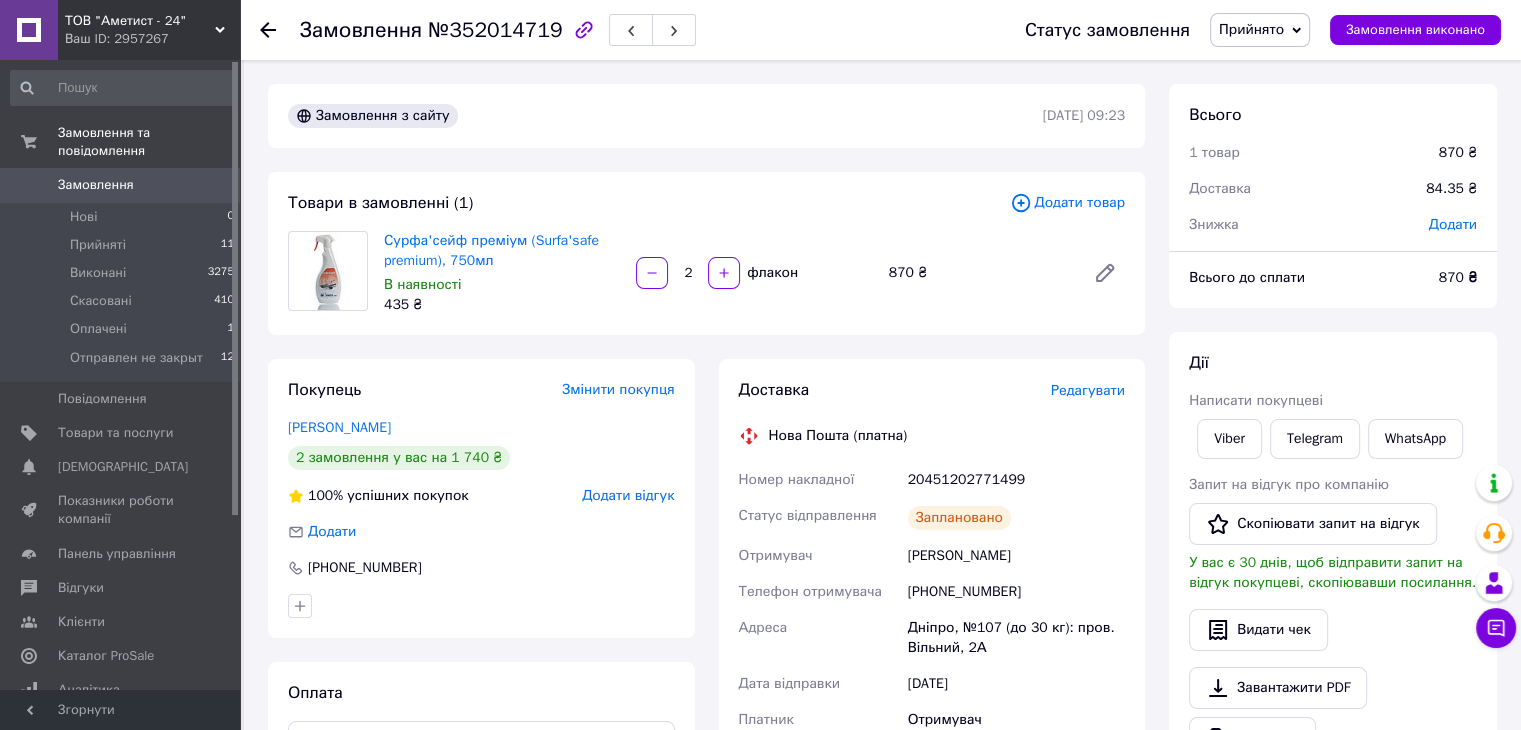 click 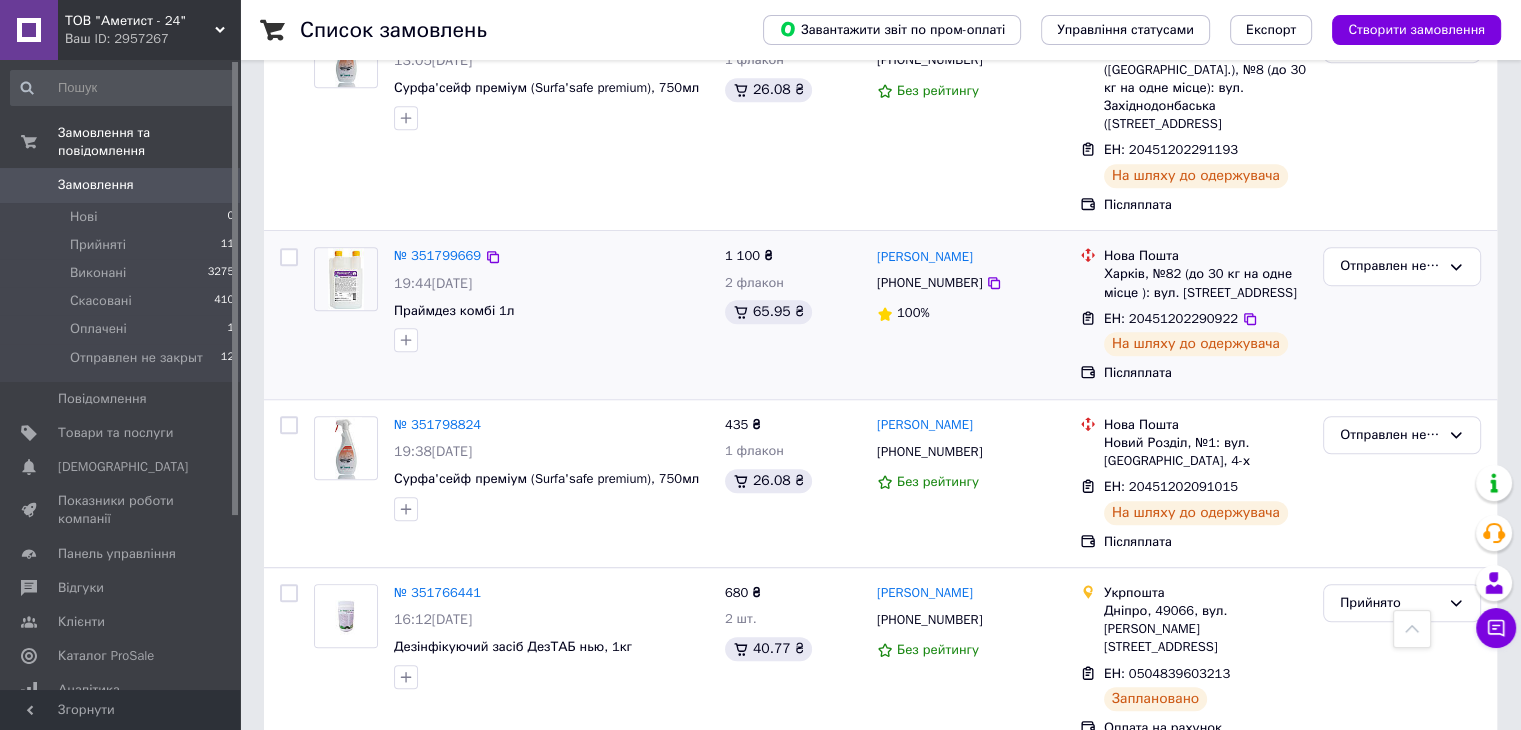scroll, scrollTop: 1200, scrollLeft: 0, axis: vertical 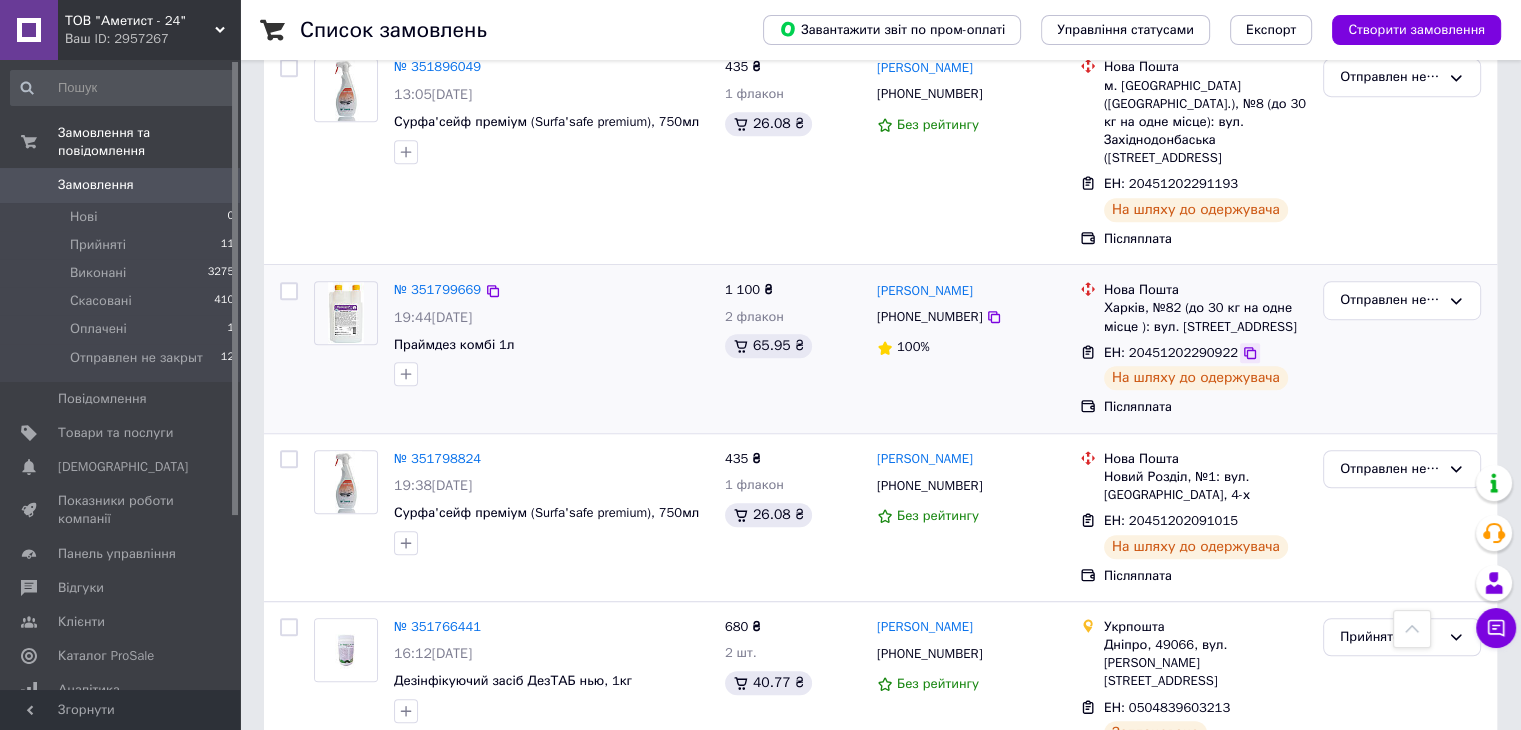 click 